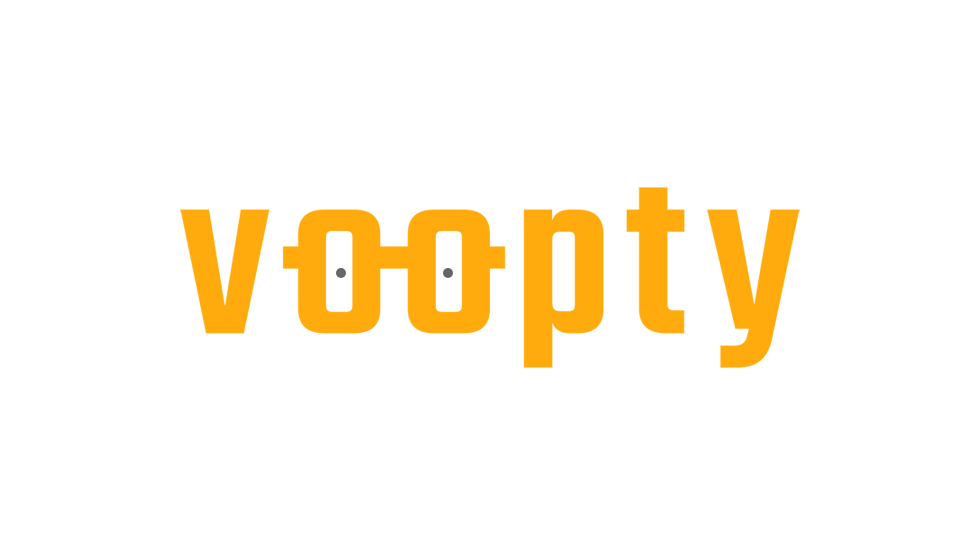 scroll, scrollTop: 0, scrollLeft: 0, axis: both 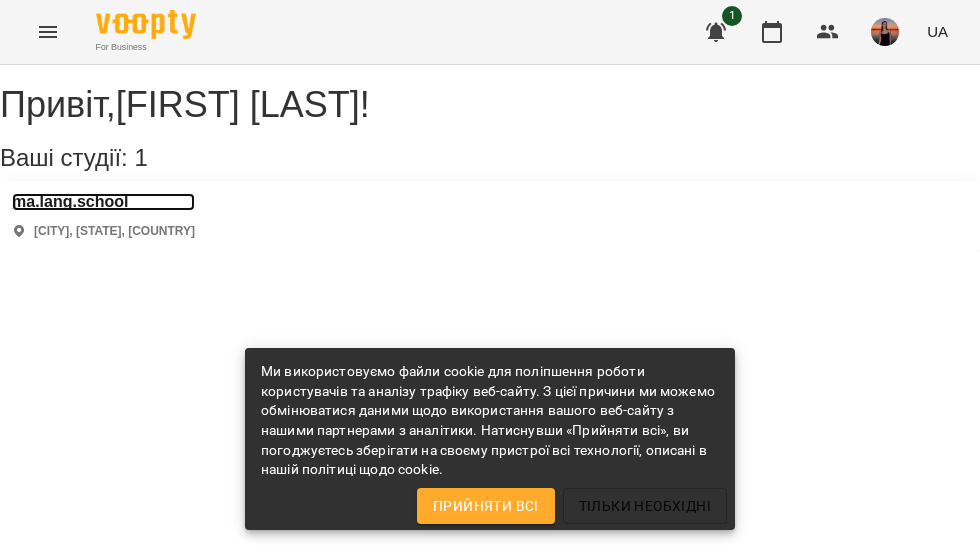click on "ma.lang.school" at bounding box center (103, 202) 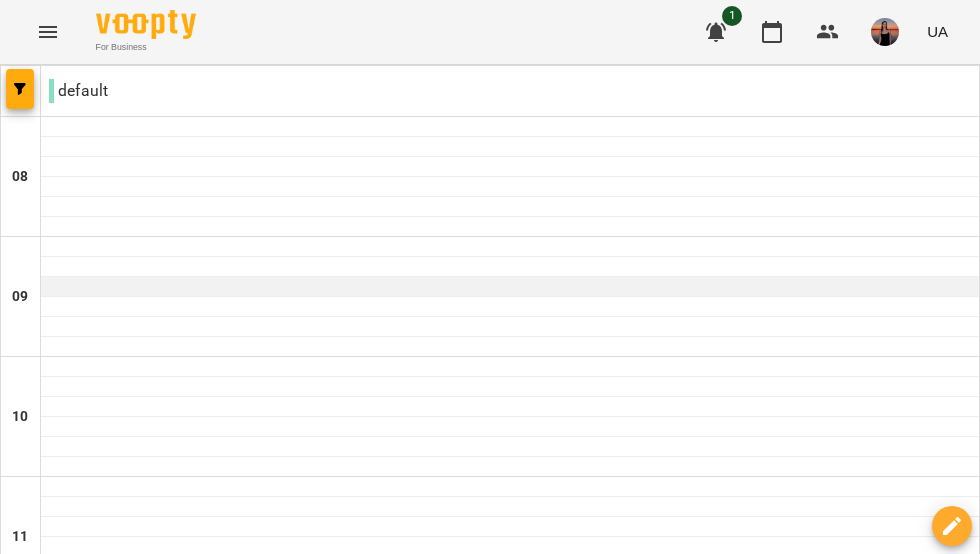 scroll, scrollTop: 472, scrollLeft: 0, axis: vertical 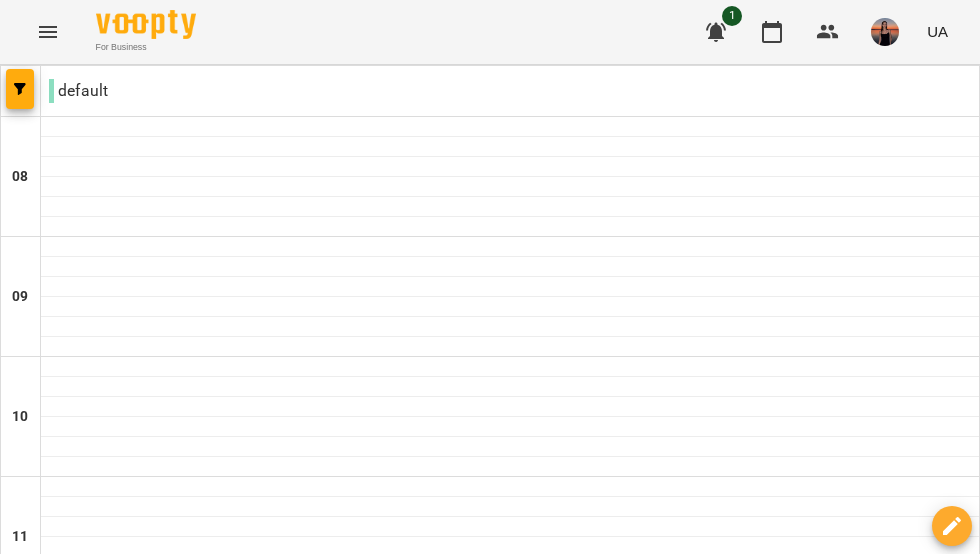 click 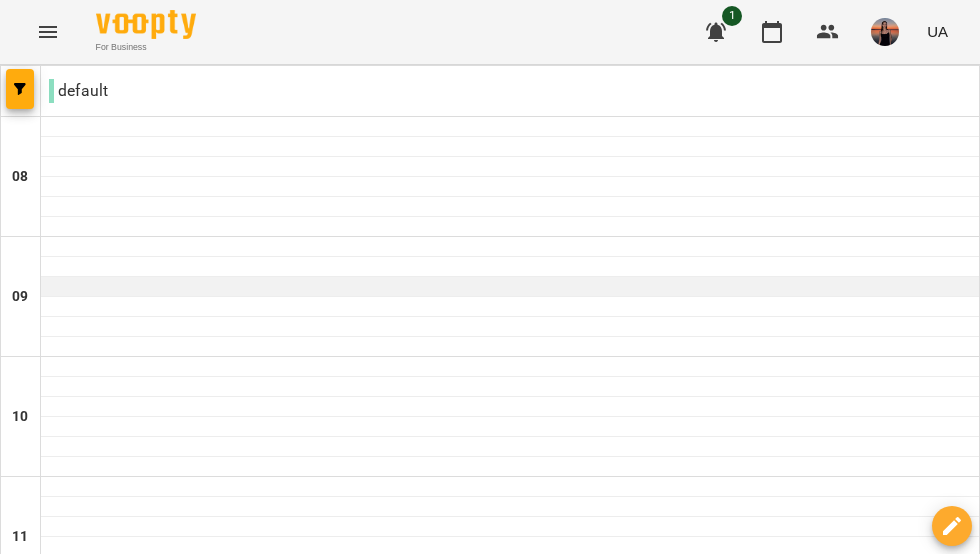 scroll, scrollTop: 0, scrollLeft: 0, axis: both 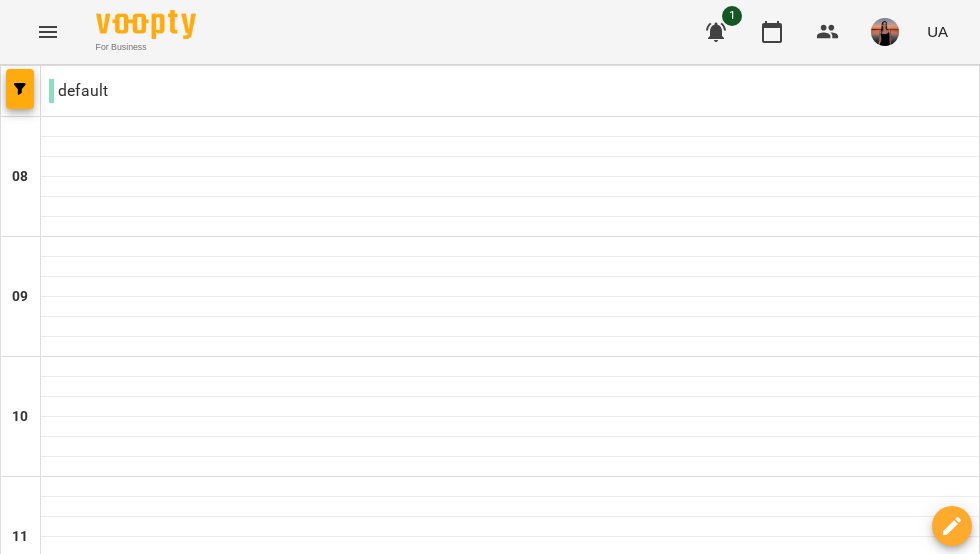 click at bounding box center (885, 32) 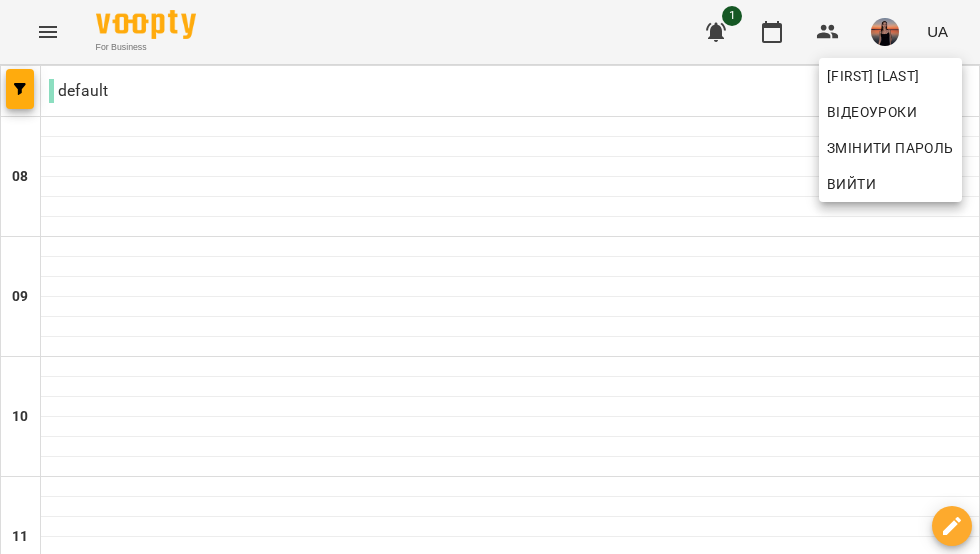 click at bounding box center (490, 277) 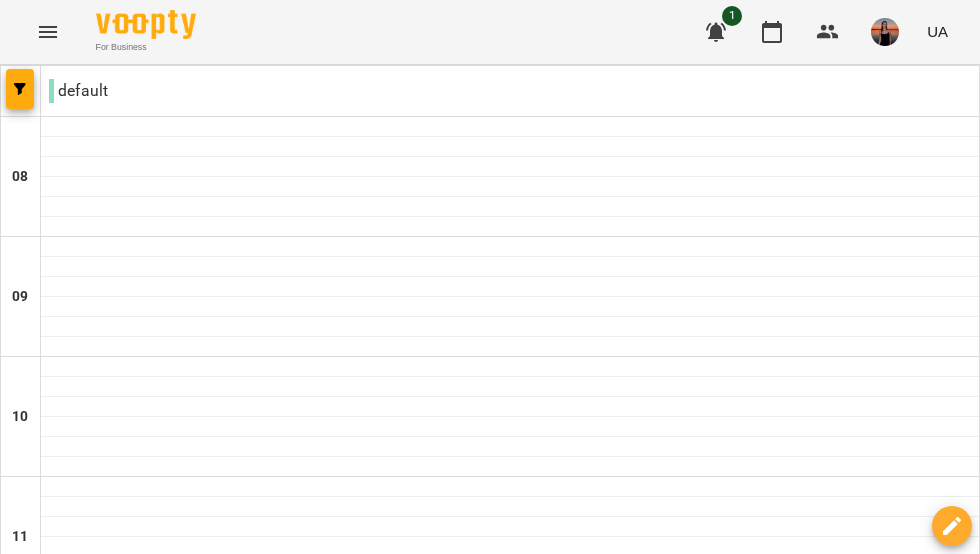 click at bounding box center (589, 1888) 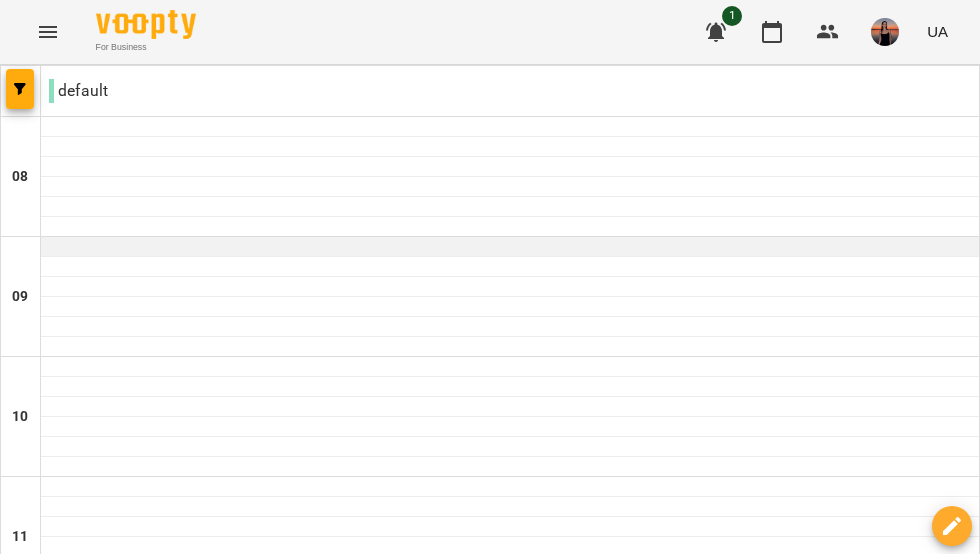 scroll, scrollTop: 439, scrollLeft: 0, axis: vertical 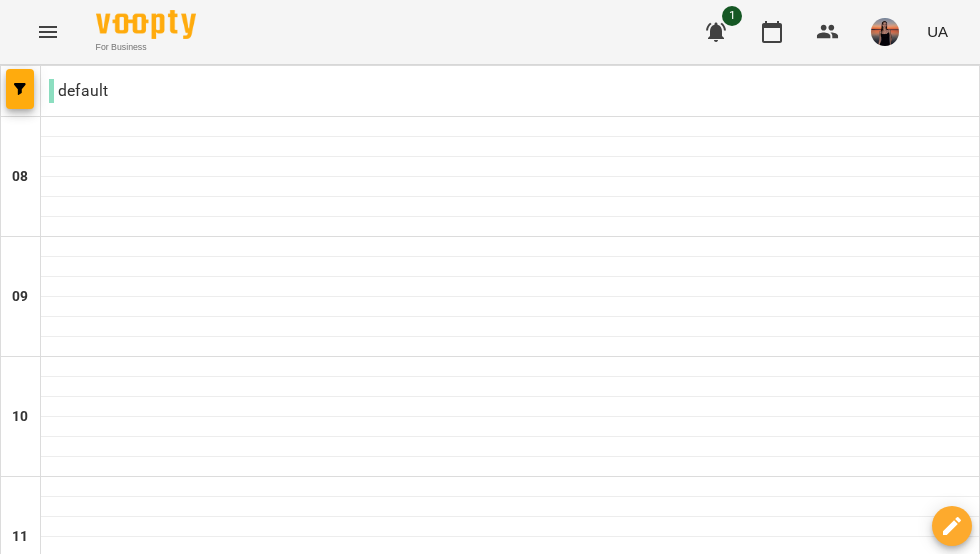 click at bounding box center [510, 607] 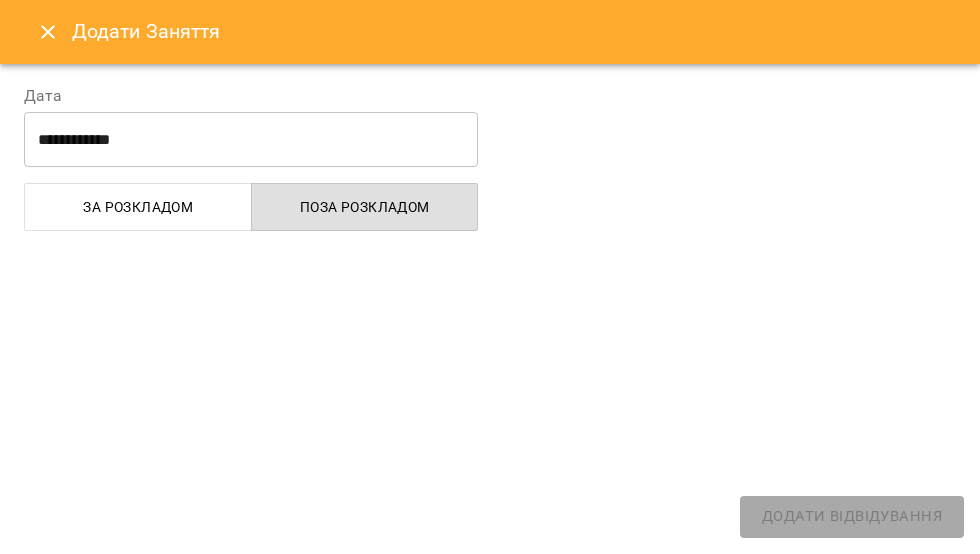 select on "**********" 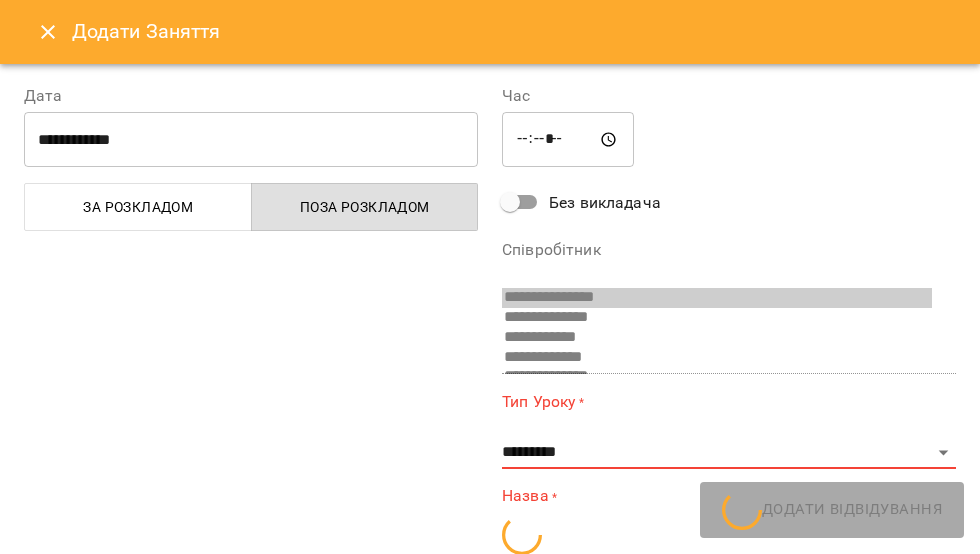 scroll, scrollTop: 13, scrollLeft: 0, axis: vertical 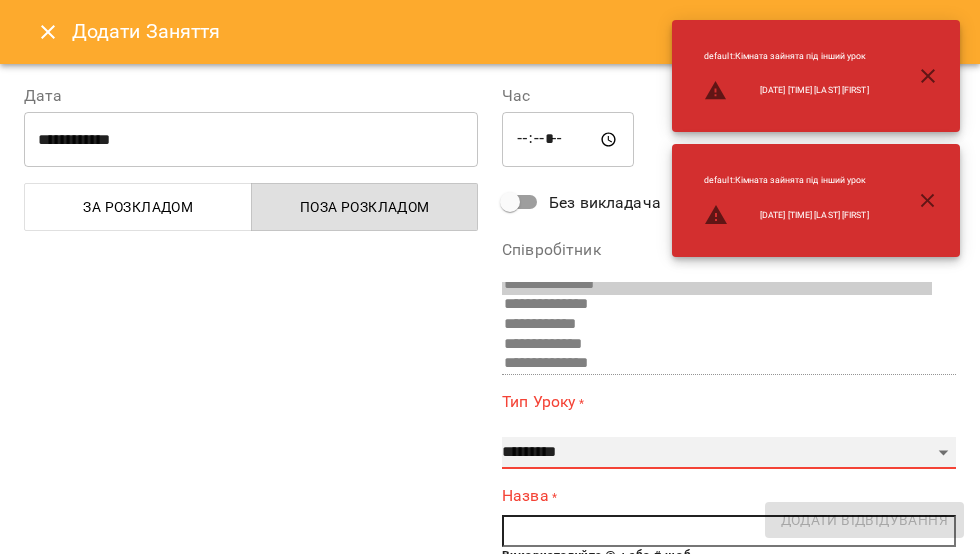 click on "**********" at bounding box center [729, 453] 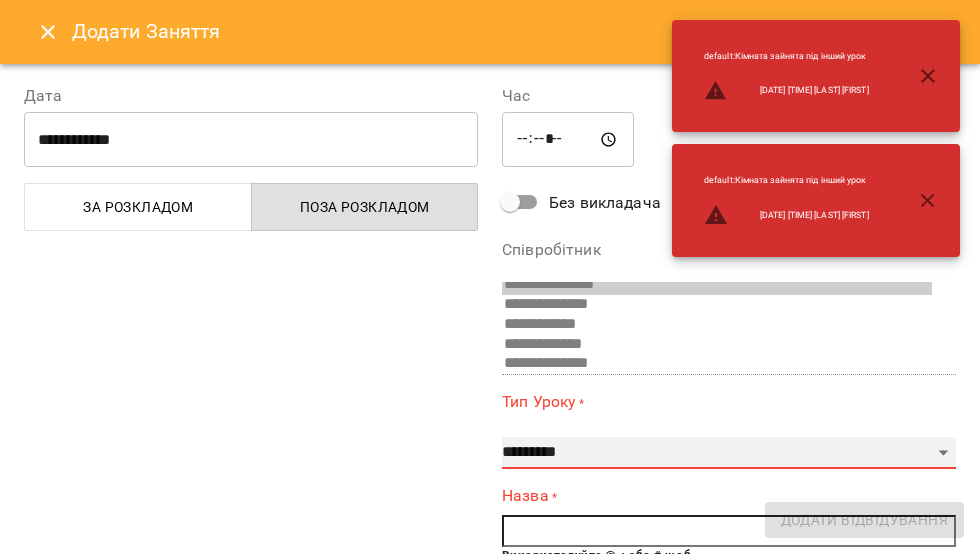 select on "**********" 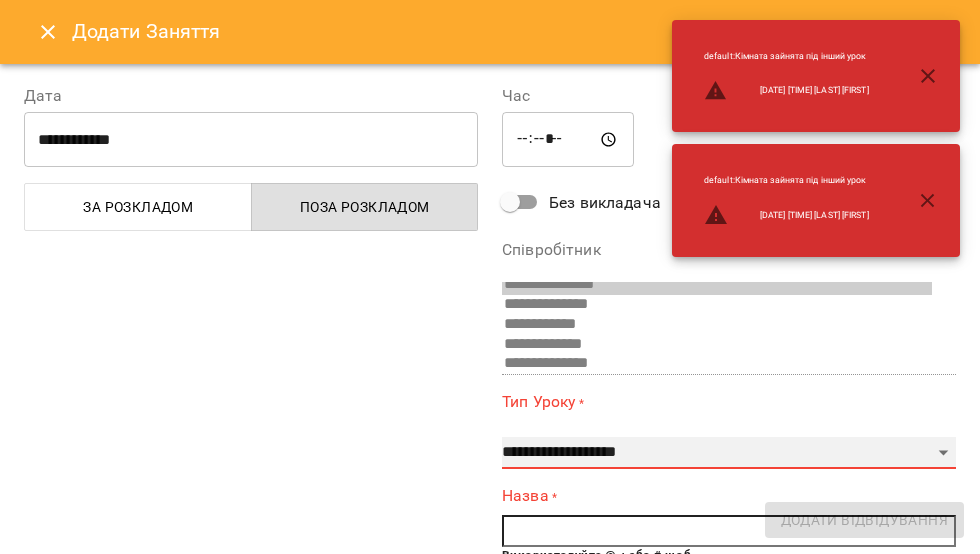 type on "**" 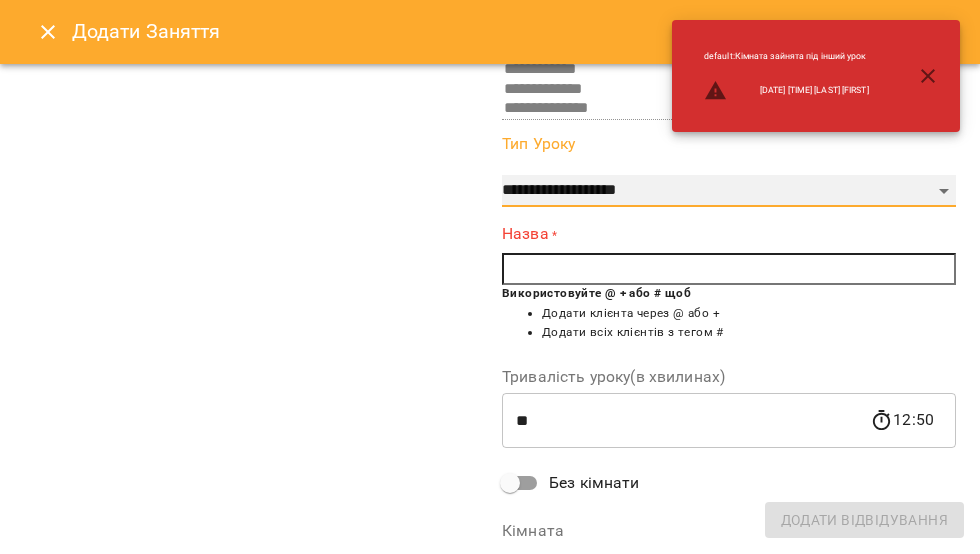scroll, scrollTop: 290, scrollLeft: 0, axis: vertical 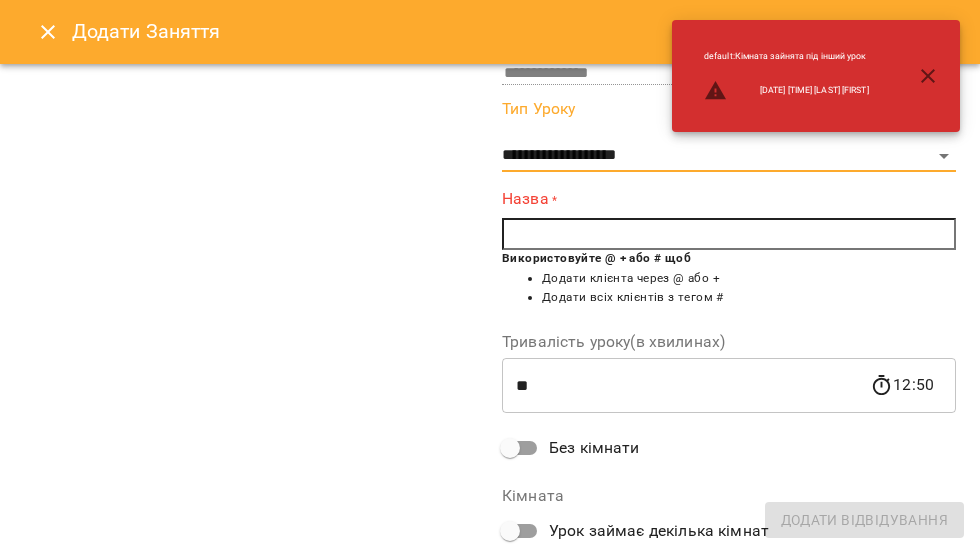 click at bounding box center (729, 234) 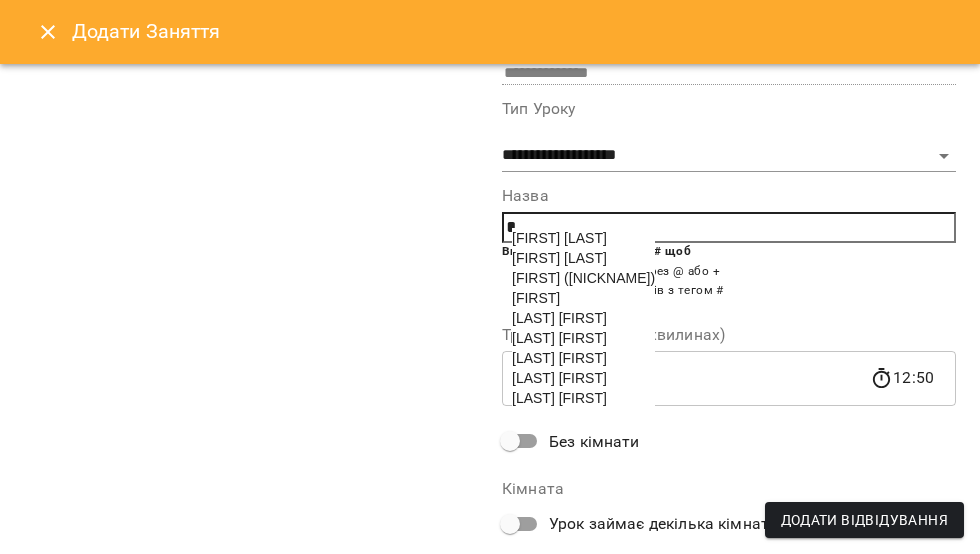 click on "[LAST] [FIRST]" at bounding box center [559, 398] 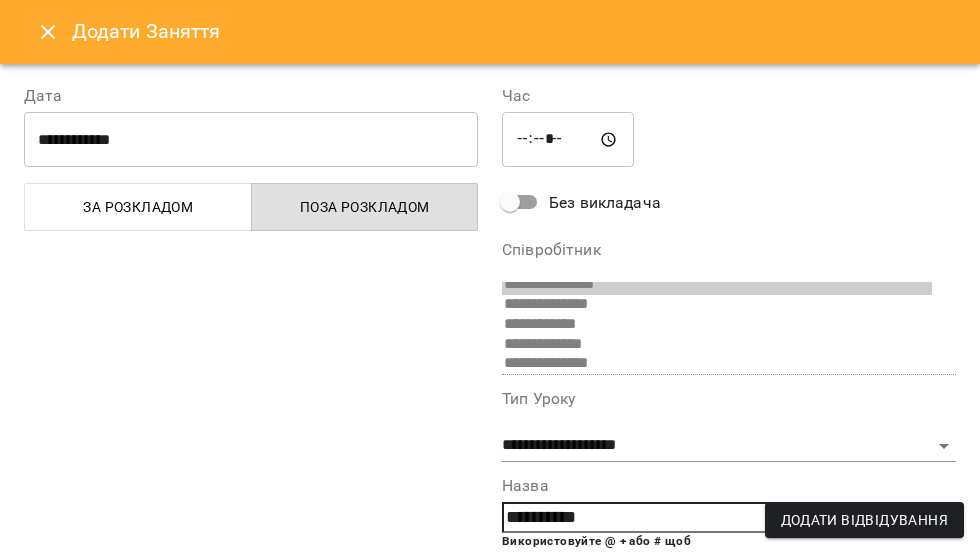 scroll, scrollTop: 399, scrollLeft: 0, axis: vertical 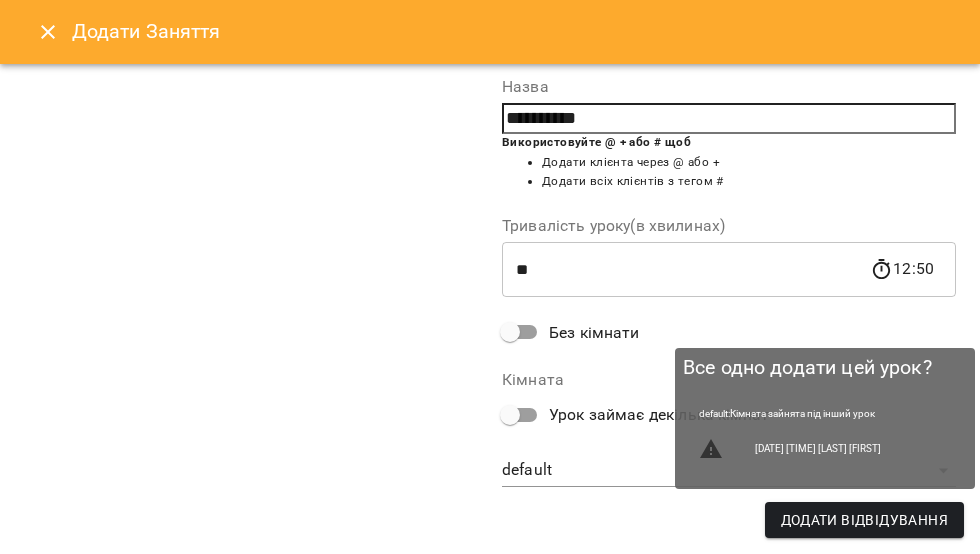 click on "Додати Відвідування" at bounding box center (864, 520) 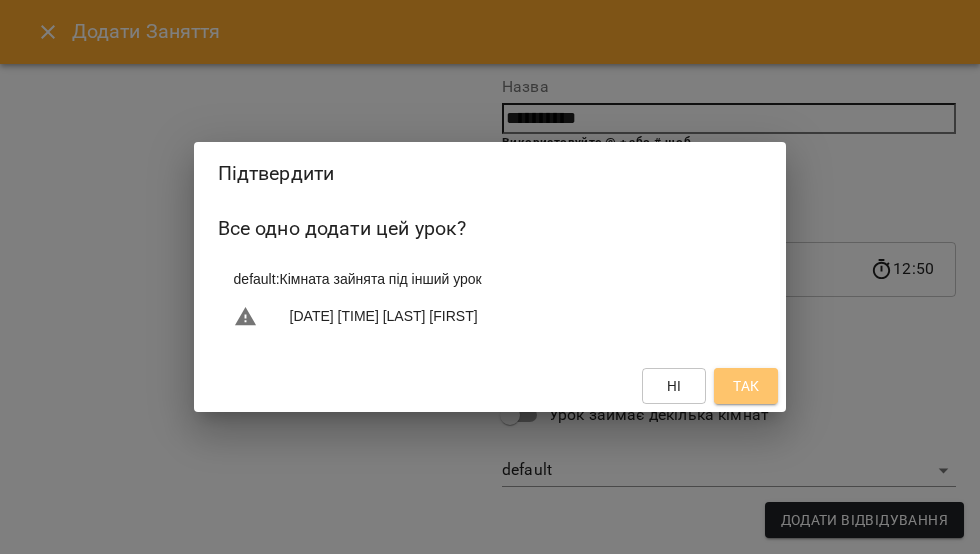 click on "Так" at bounding box center [746, 386] 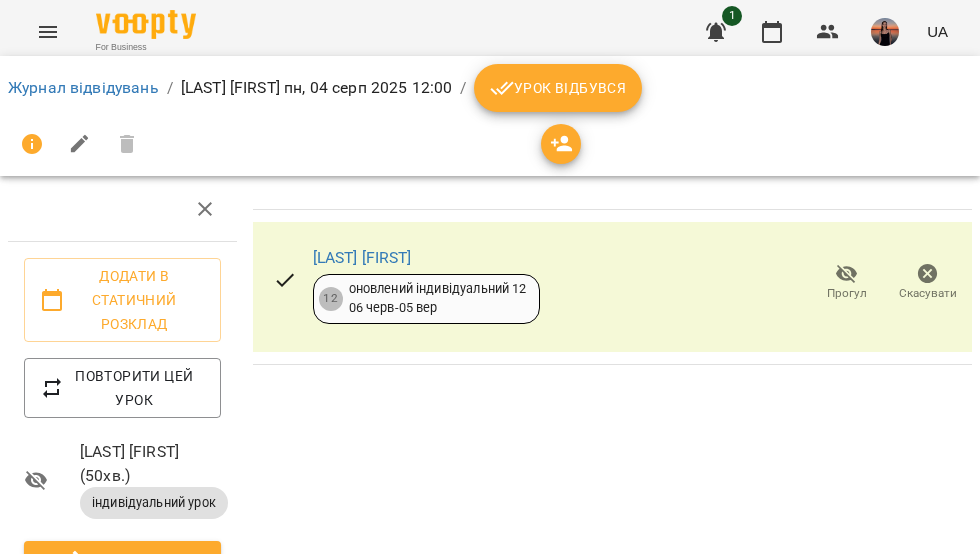 click on "Урок відбувся" at bounding box center [558, 88] 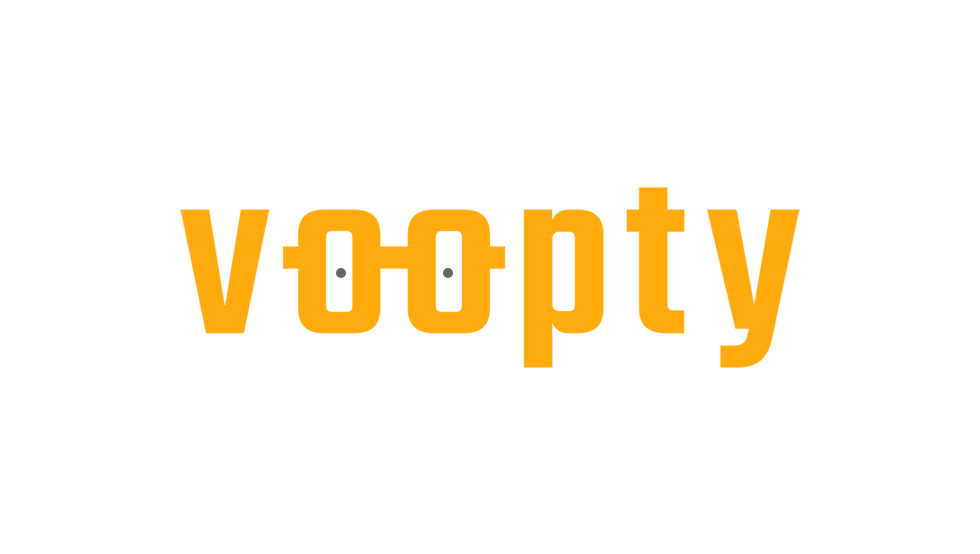 scroll, scrollTop: 0, scrollLeft: 0, axis: both 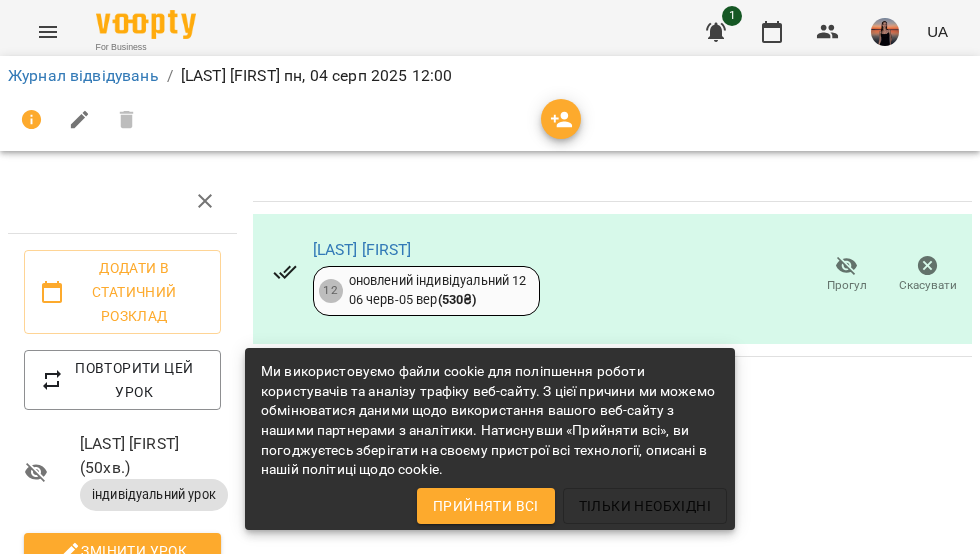 click on "Журнал відвідувань" at bounding box center (83, 76) 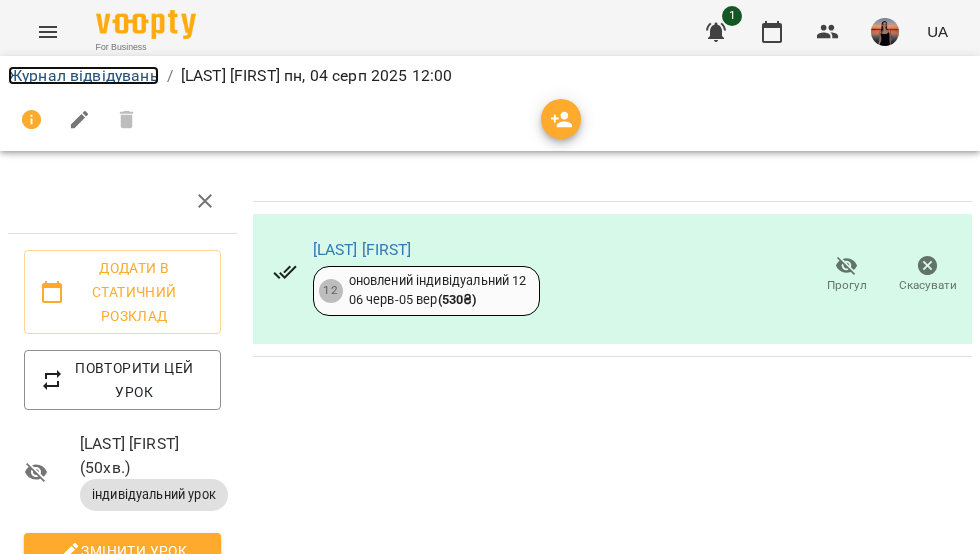 click on "Журнал відвідувань" at bounding box center [83, 75] 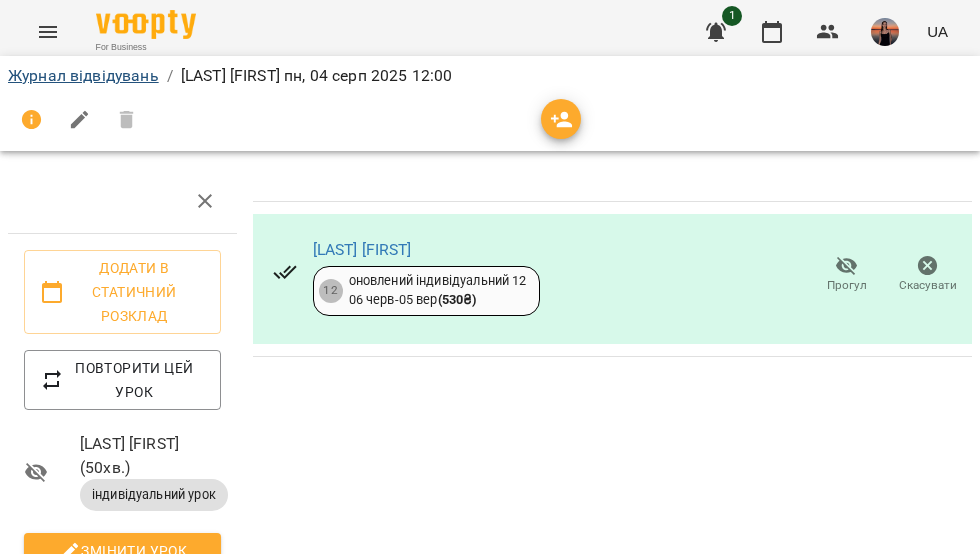 scroll, scrollTop: 0, scrollLeft: 0, axis: both 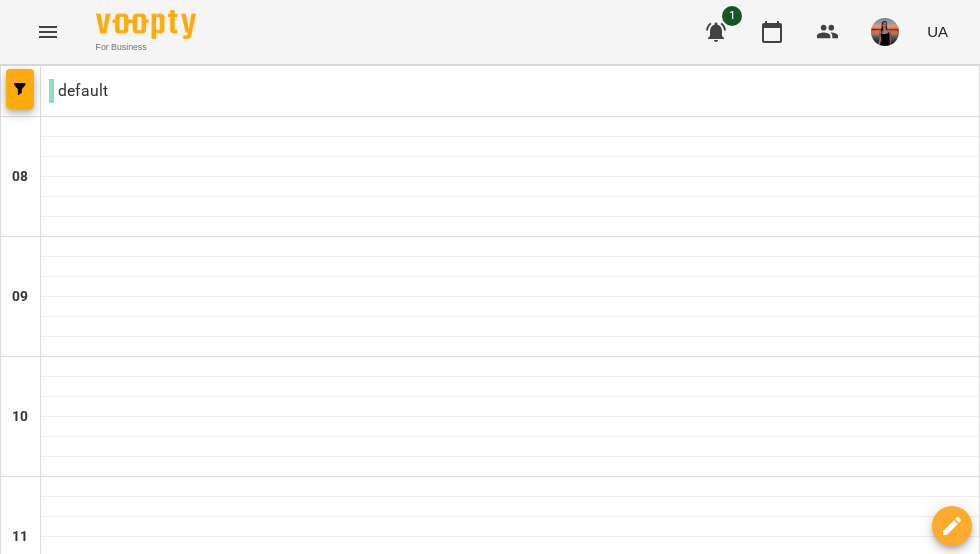 click at bounding box center [510, 1207] 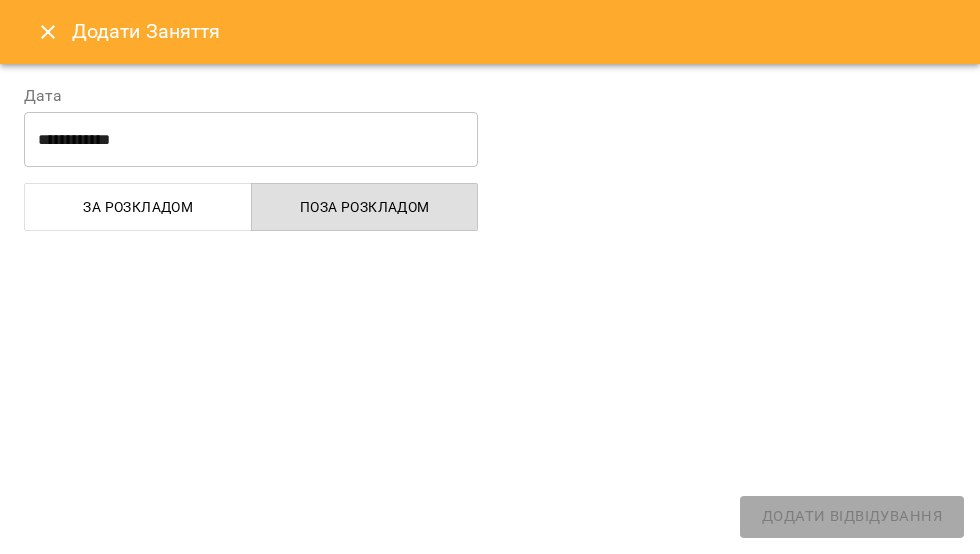 select on "**********" 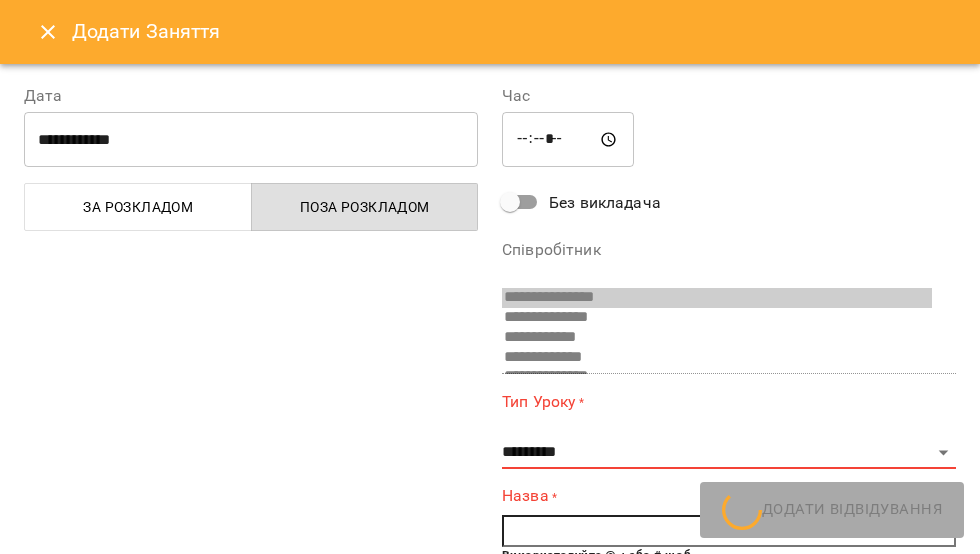 scroll, scrollTop: 13, scrollLeft: 0, axis: vertical 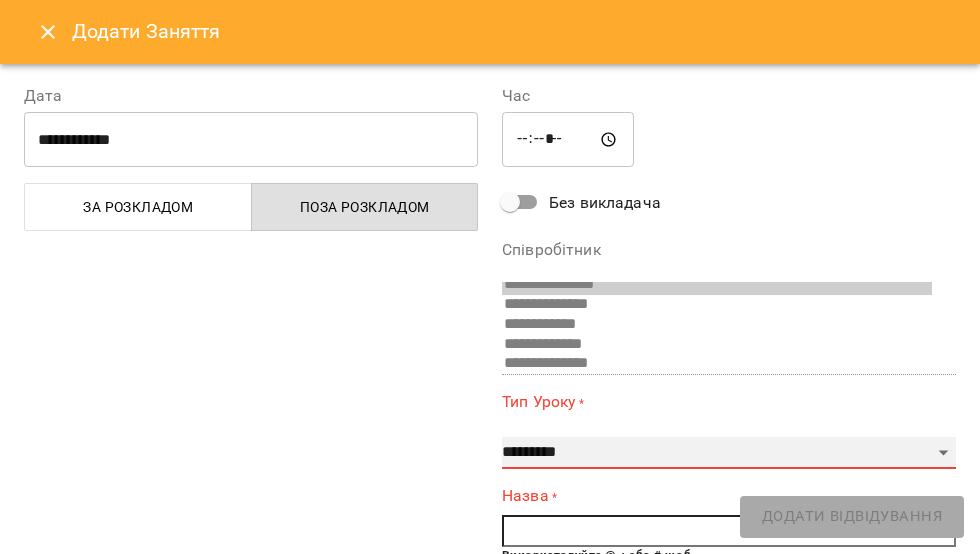 click on "**********" at bounding box center [729, 453] 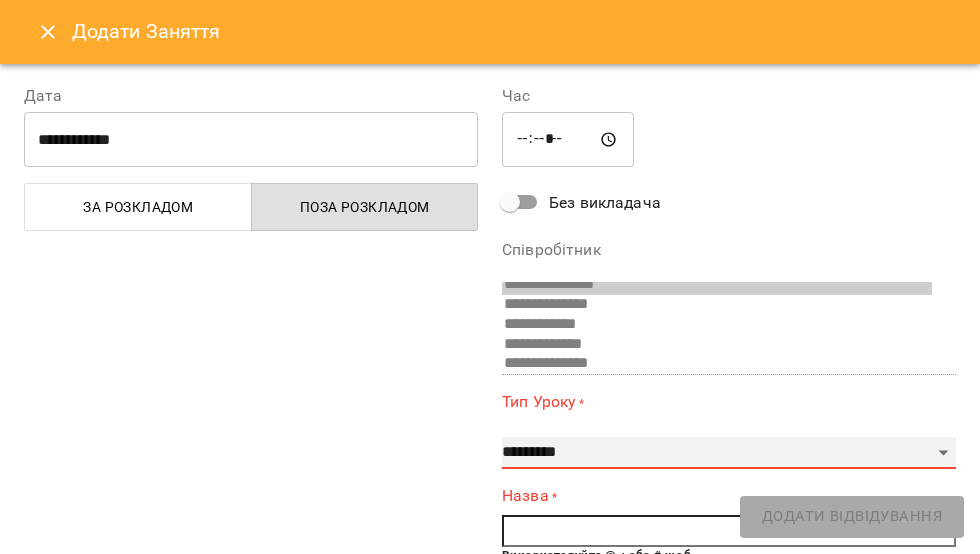 select on "**********" 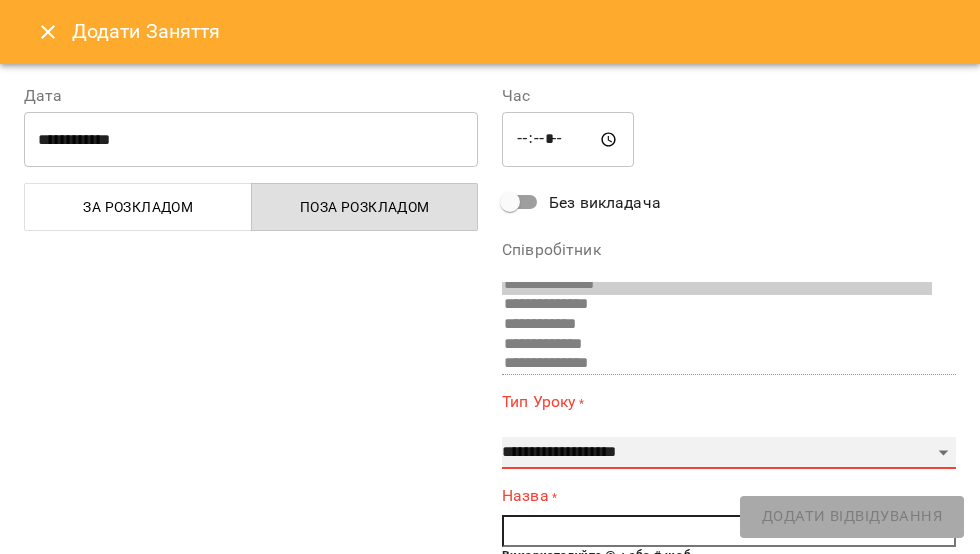 type on "**" 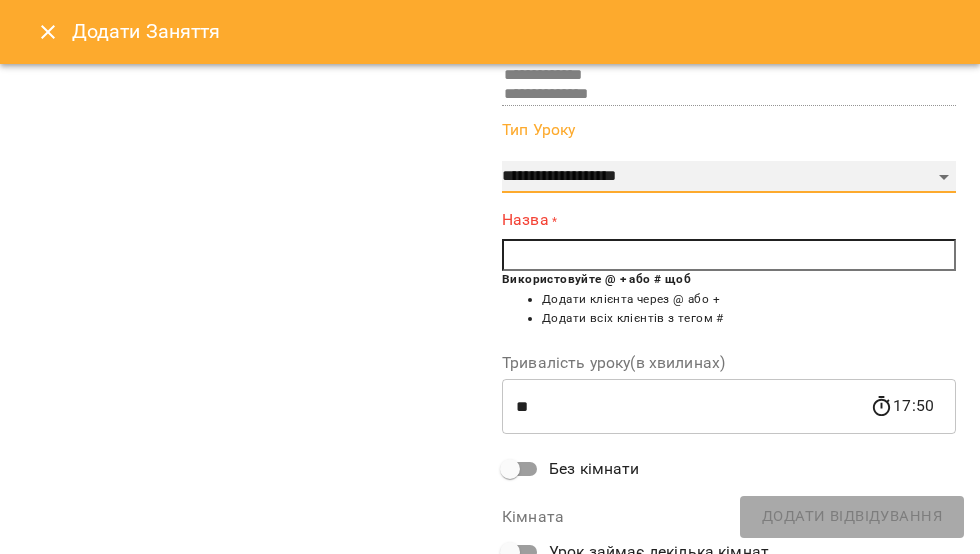scroll, scrollTop: 284, scrollLeft: 0, axis: vertical 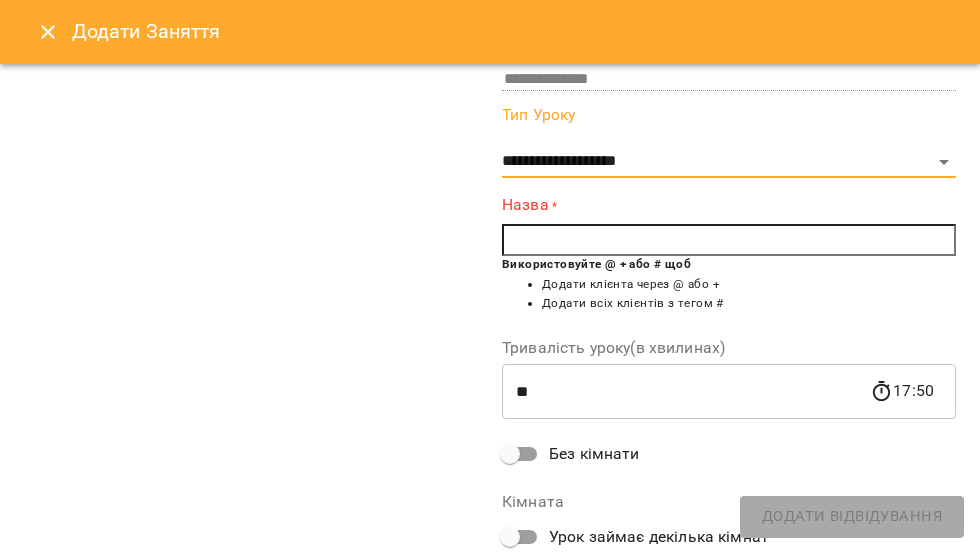click at bounding box center [729, 240] 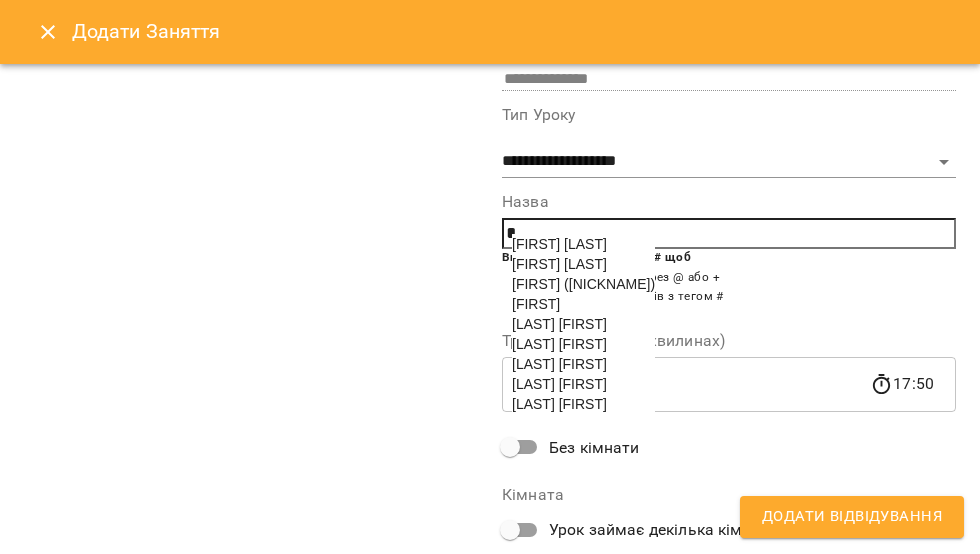 click on "[LAST] [FIRST]" at bounding box center (559, 324) 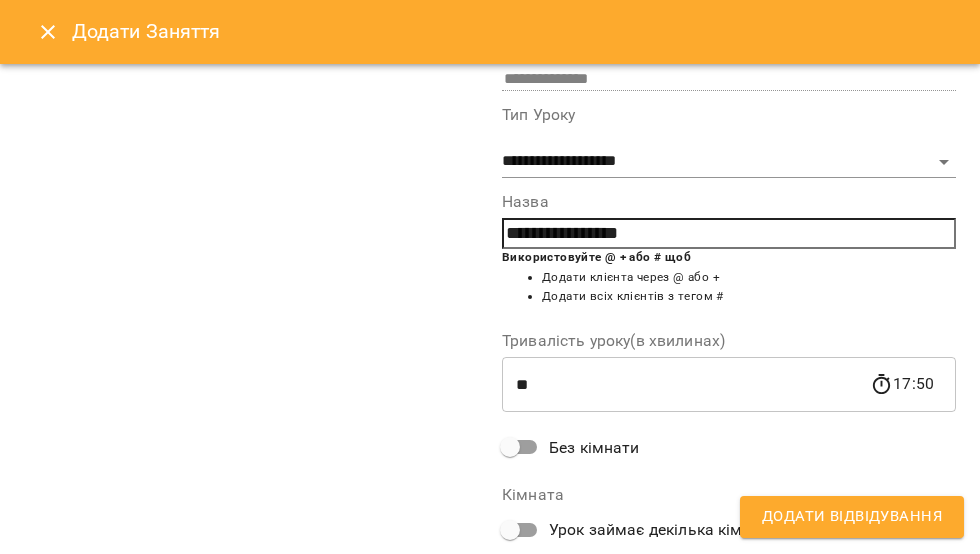 click on "Додати Відвідування" at bounding box center [852, 517] 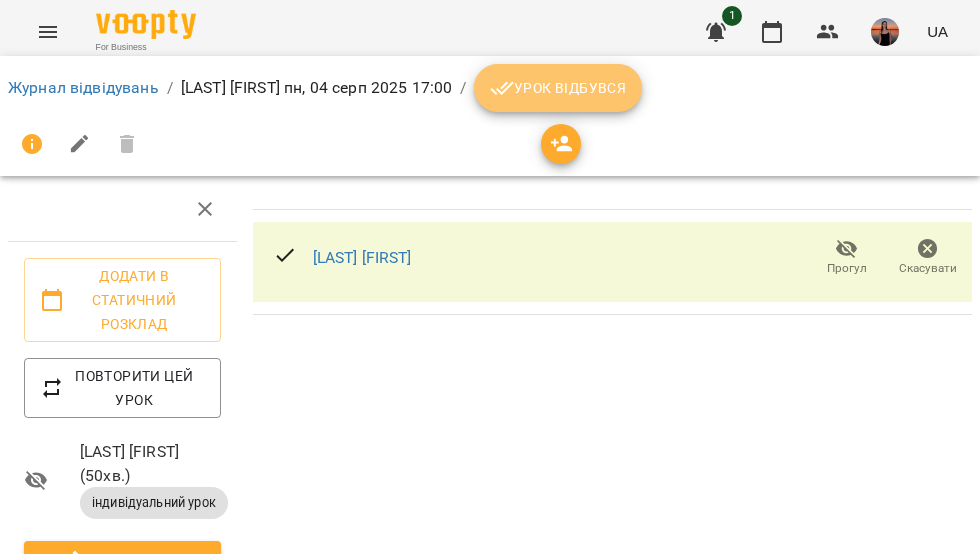 click on "Урок відбувся" at bounding box center (558, 88) 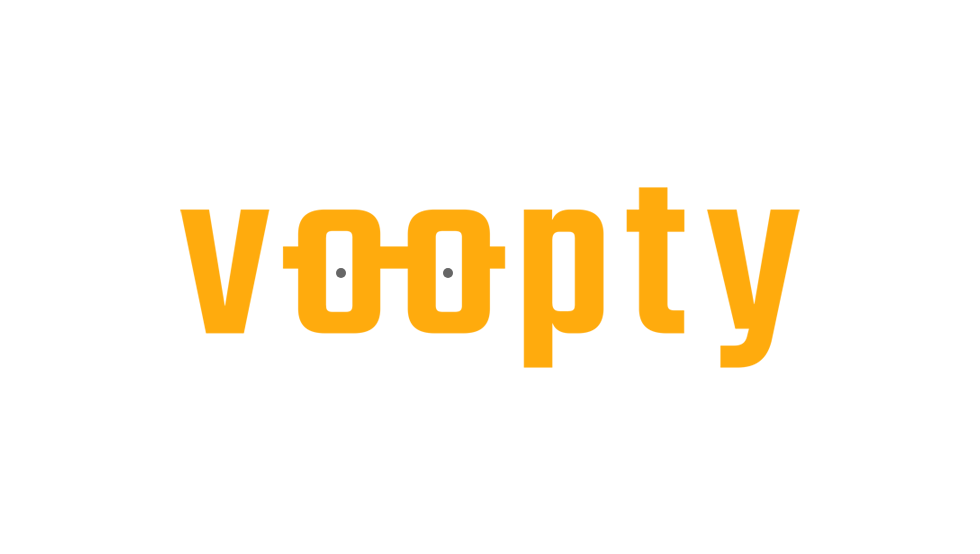 scroll, scrollTop: 0, scrollLeft: 0, axis: both 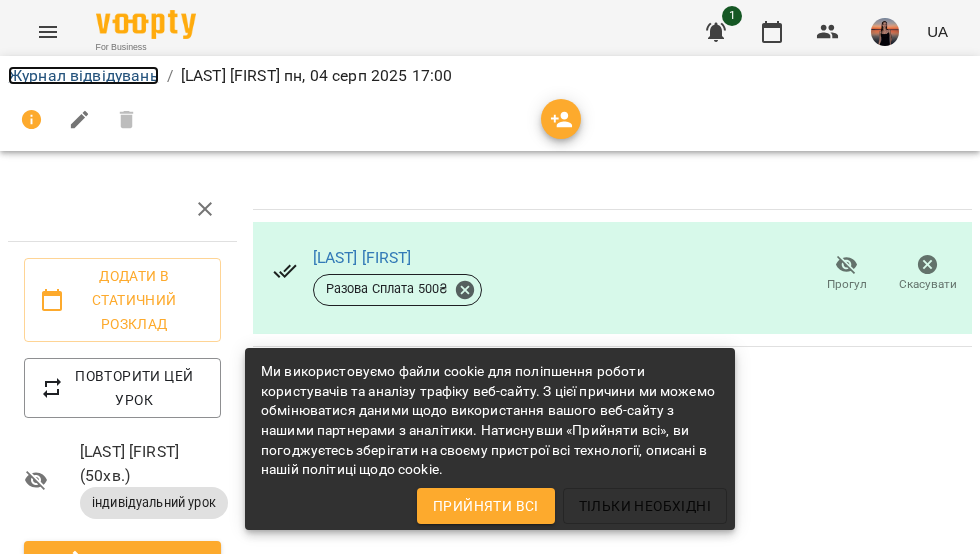 click on "Журнал відвідувань" at bounding box center (83, 75) 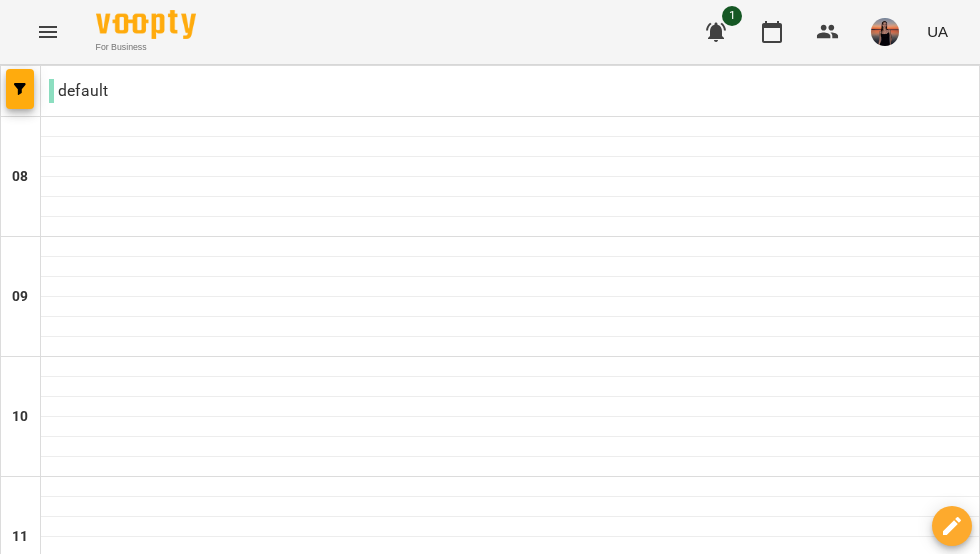 scroll, scrollTop: 980, scrollLeft: 0, axis: vertical 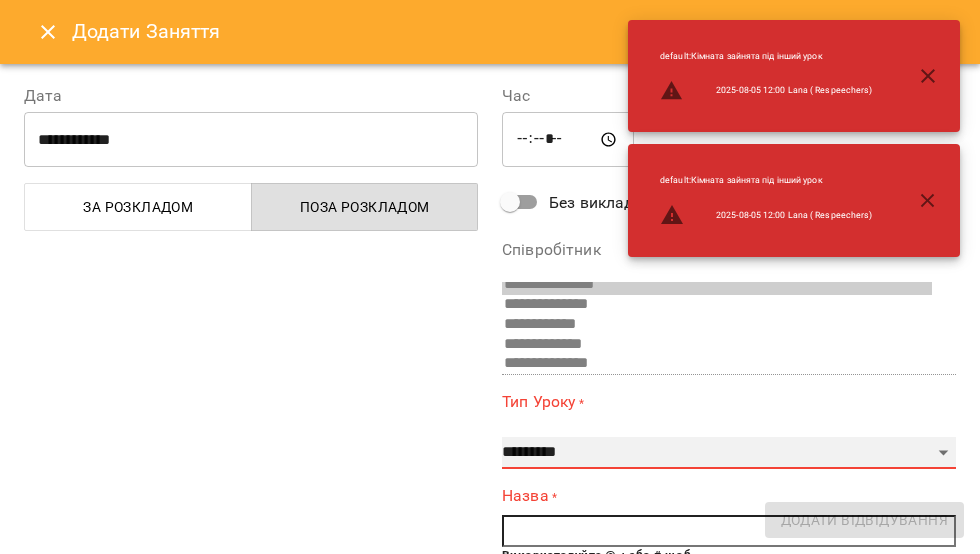 click on "**********" at bounding box center [729, 453] 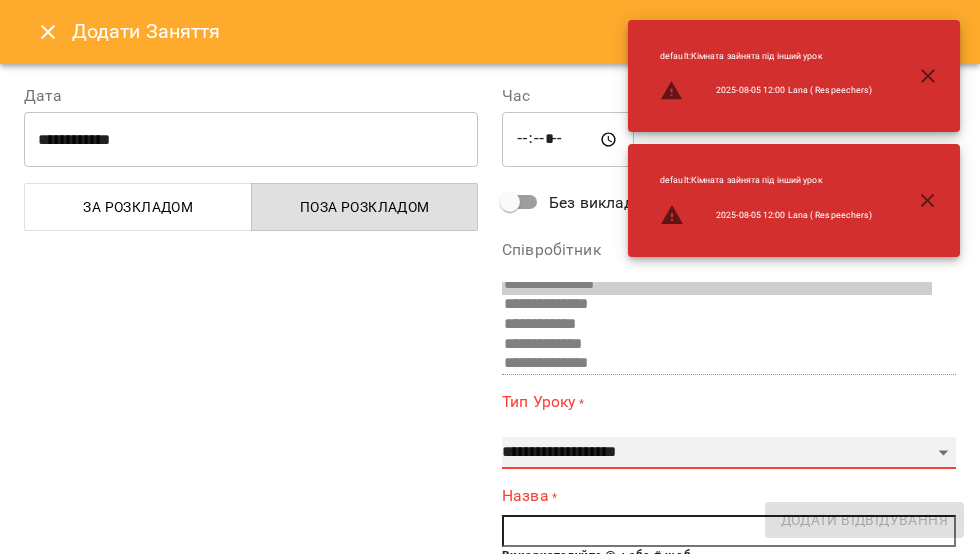 type on "**" 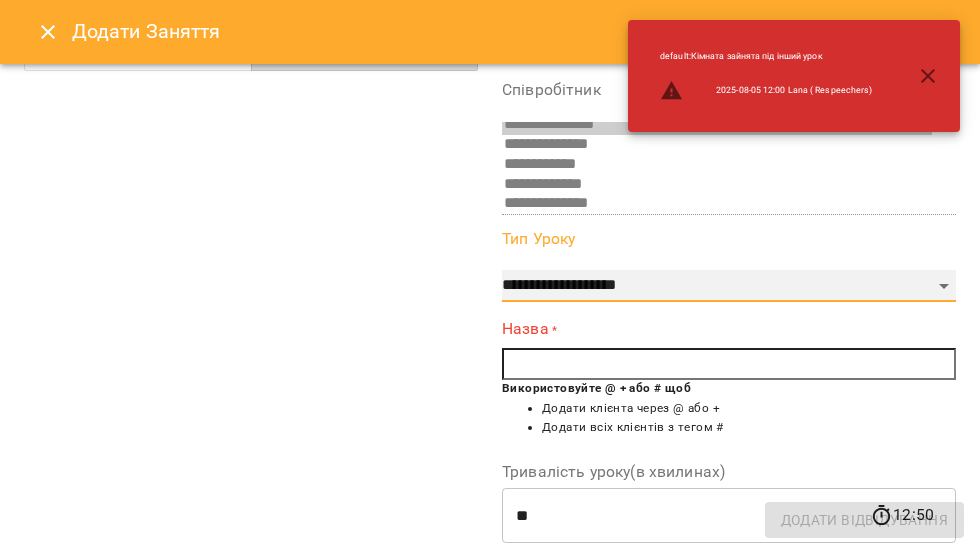 scroll, scrollTop: 185, scrollLeft: 0, axis: vertical 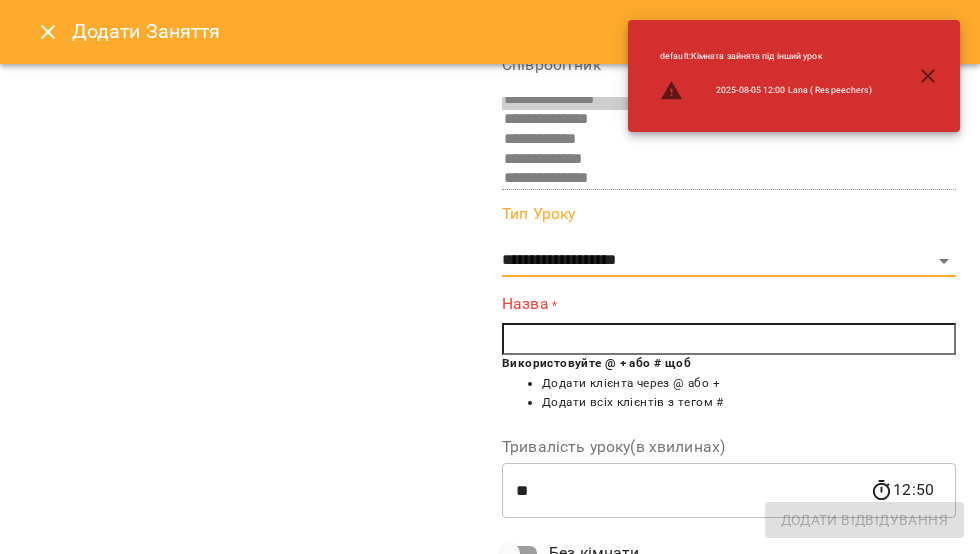 click at bounding box center [729, 339] 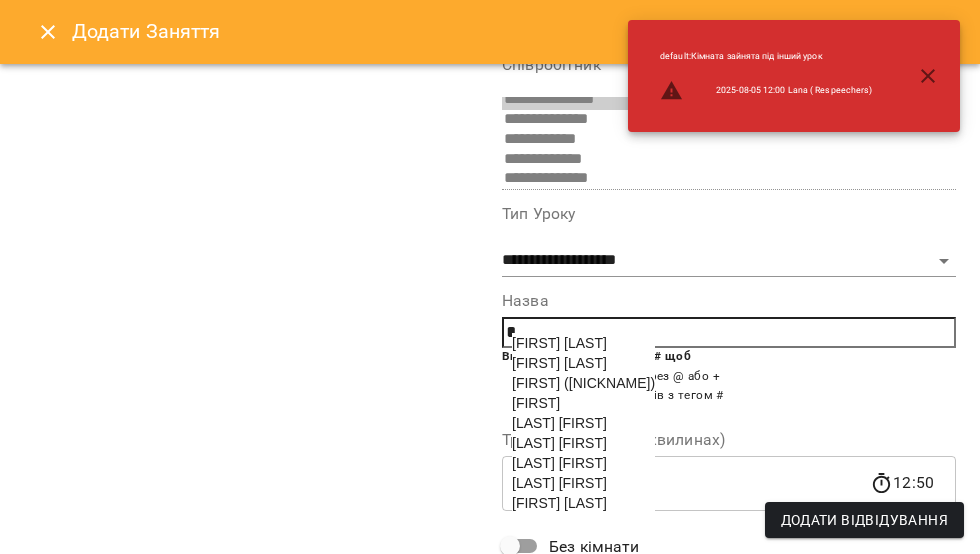 click on "[LAST] [FIRST]" at bounding box center (559, 463) 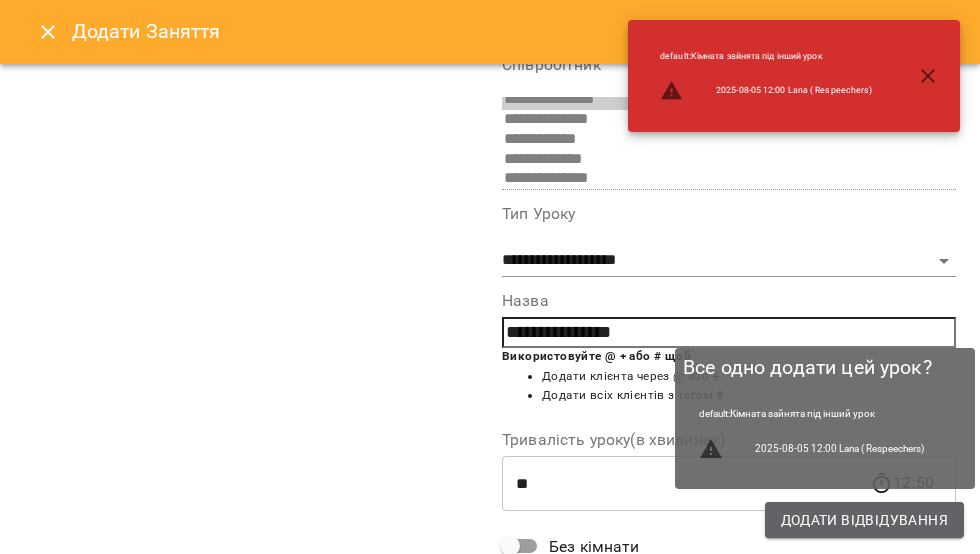 click on "Додати Відвідування" at bounding box center (864, 520) 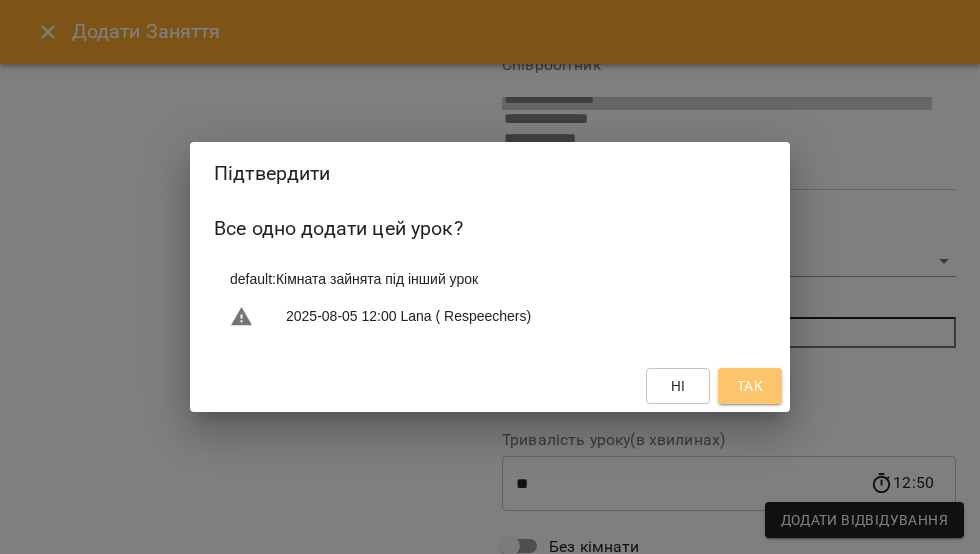 click on "Так" at bounding box center (750, 386) 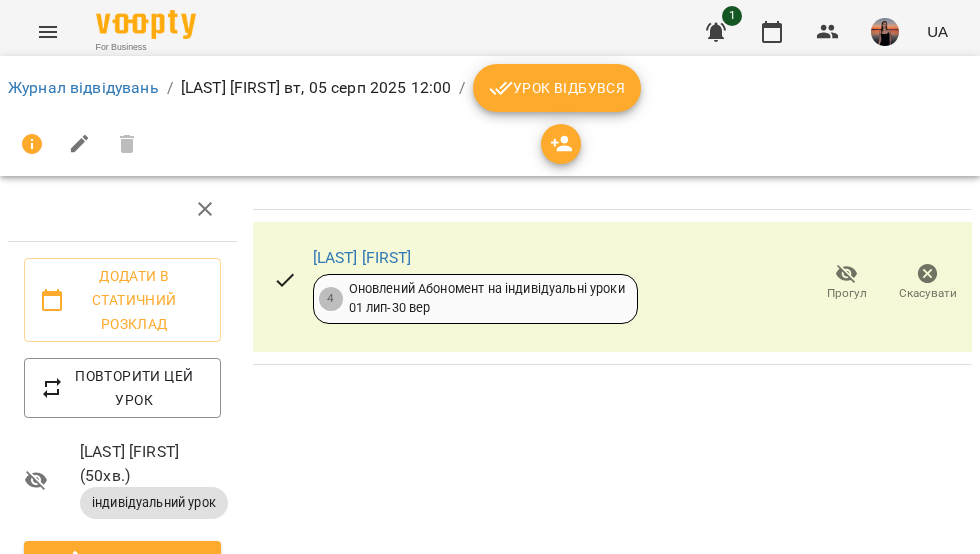 click on "Урок відбувся" at bounding box center [557, 88] 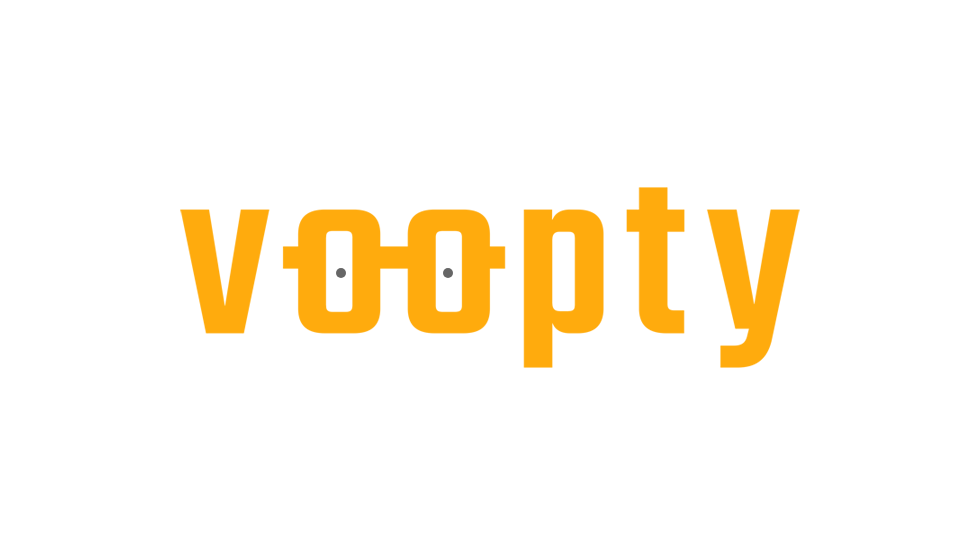 scroll, scrollTop: 0, scrollLeft: 0, axis: both 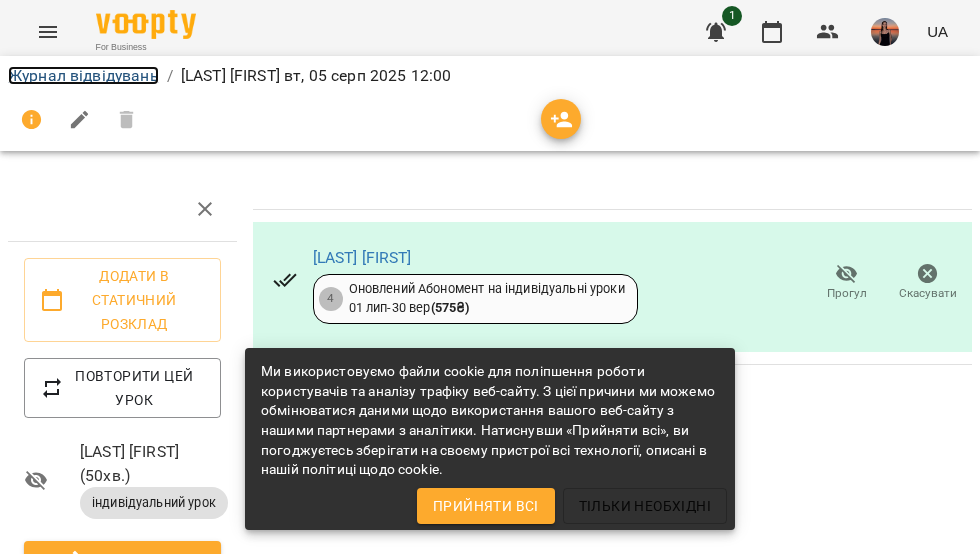 click on "Журнал відвідувань" at bounding box center (83, 75) 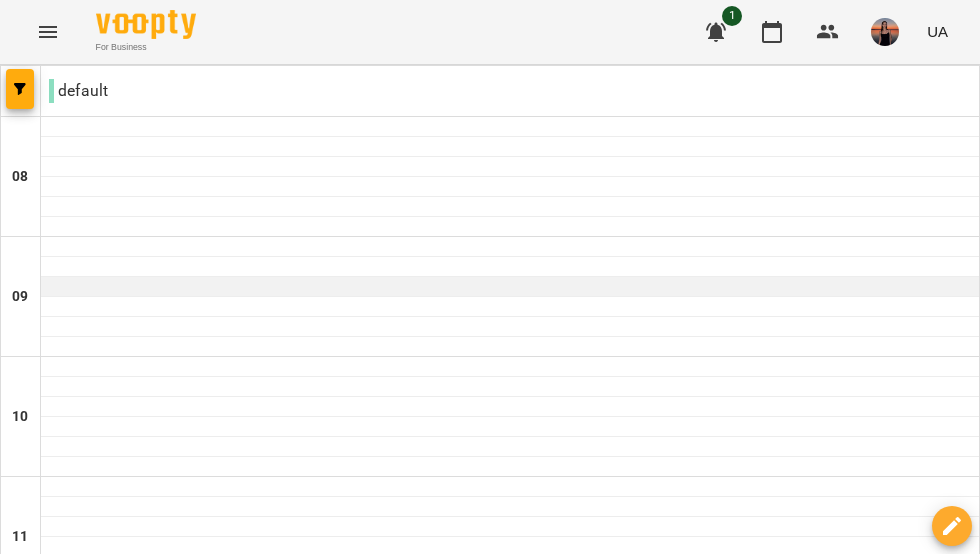 scroll, scrollTop: 326, scrollLeft: 0, axis: vertical 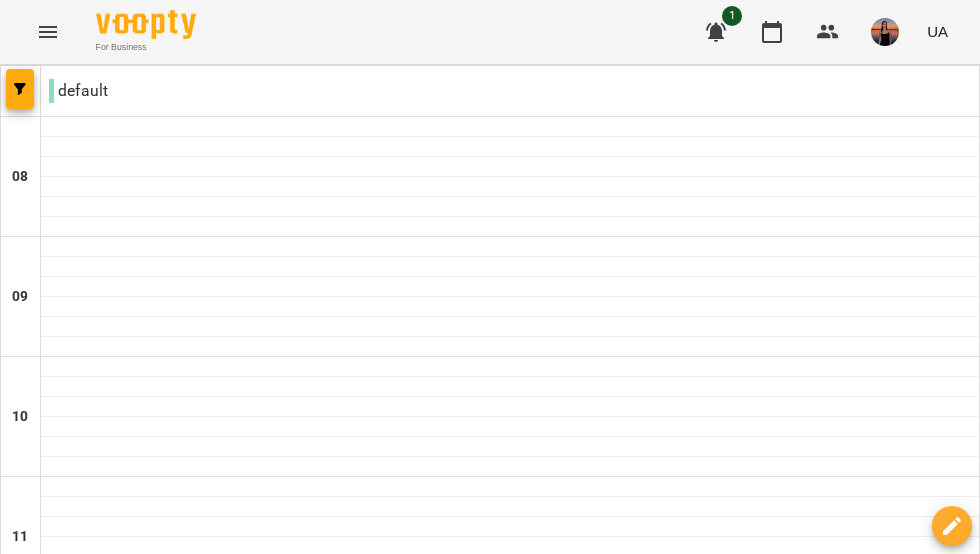 click on "ср" at bounding box center (459, 1823) 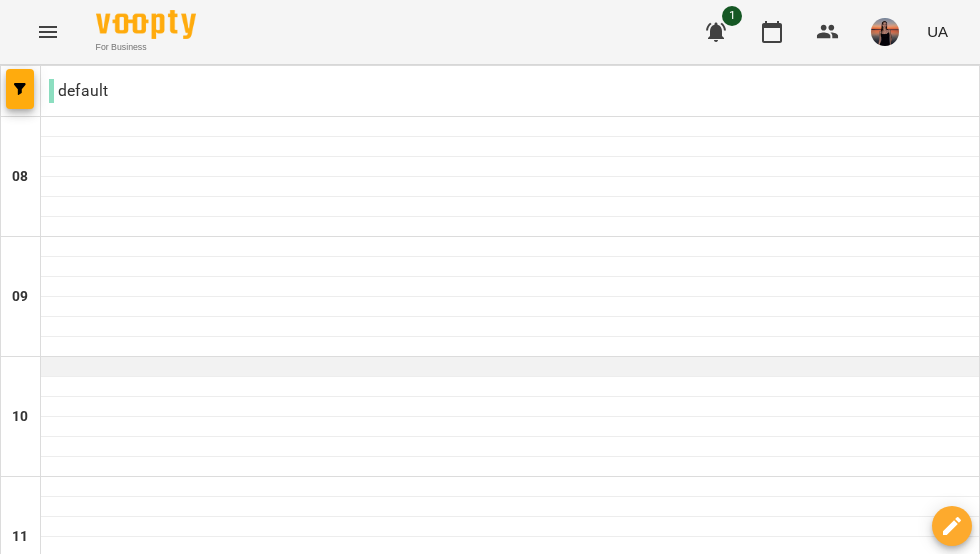 scroll, scrollTop: 252, scrollLeft: 0, axis: vertical 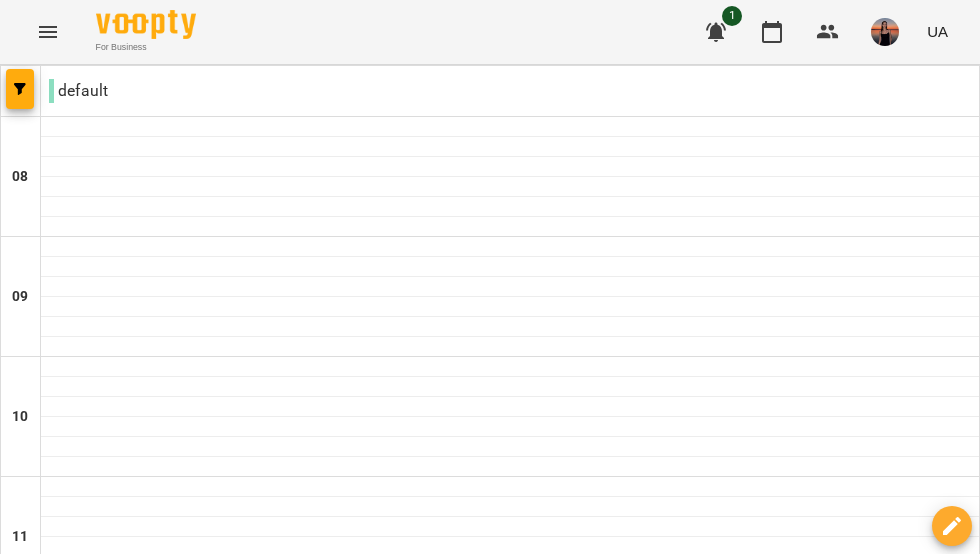 click on "вт" at bounding box center (161, 1823) 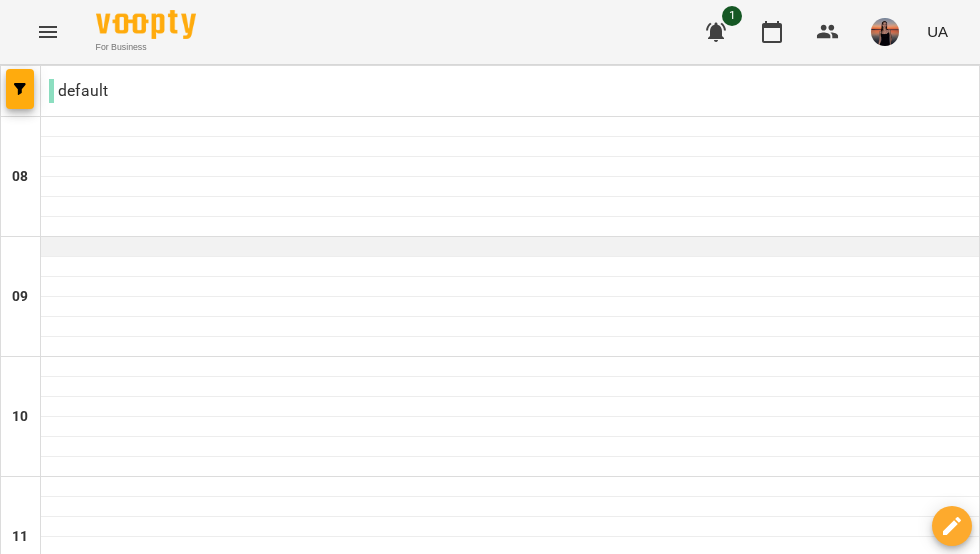 scroll, scrollTop: 506, scrollLeft: 0, axis: vertical 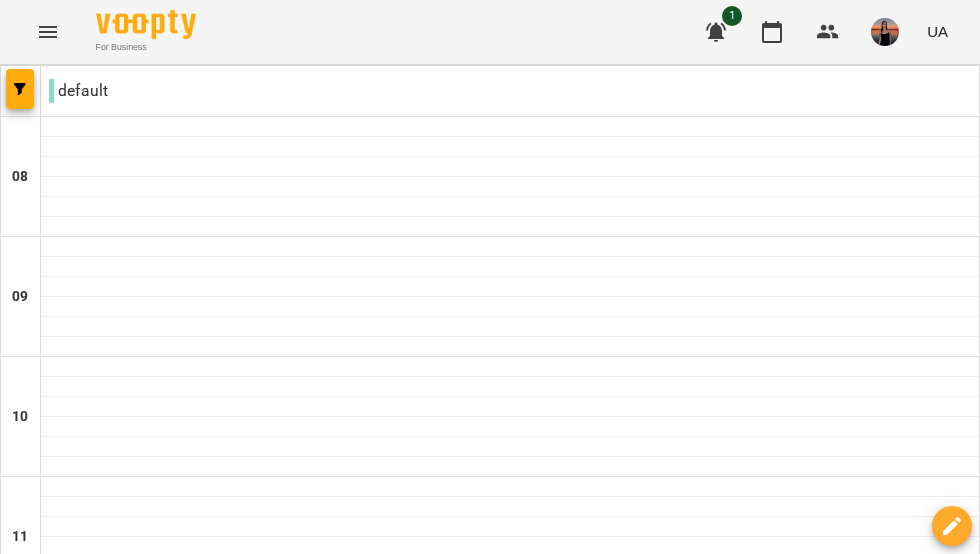 click on "06 серп" at bounding box center [459, 1842] 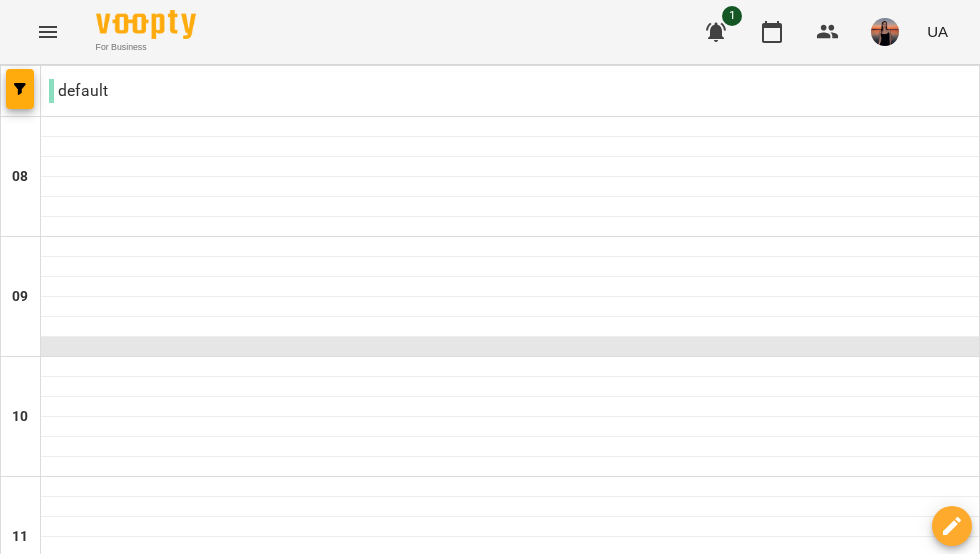 scroll, scrollTop: 454, scrollLeft: 0, axis: vertical 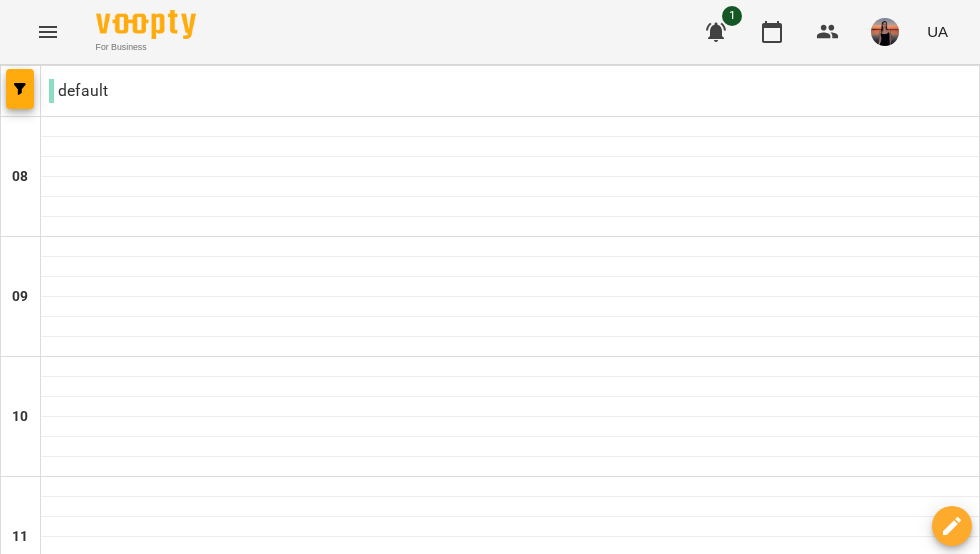 click at bounding box center [510, 607] 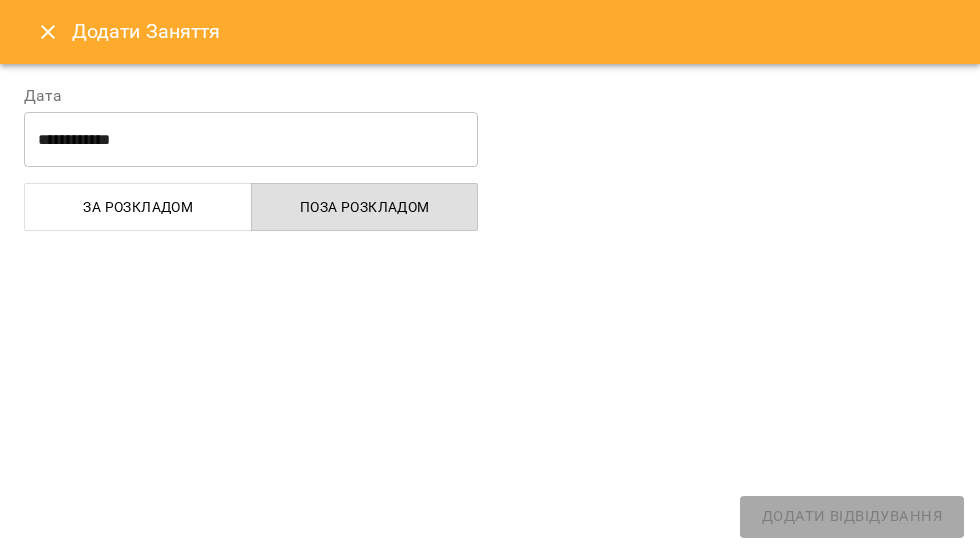 select on "**********" 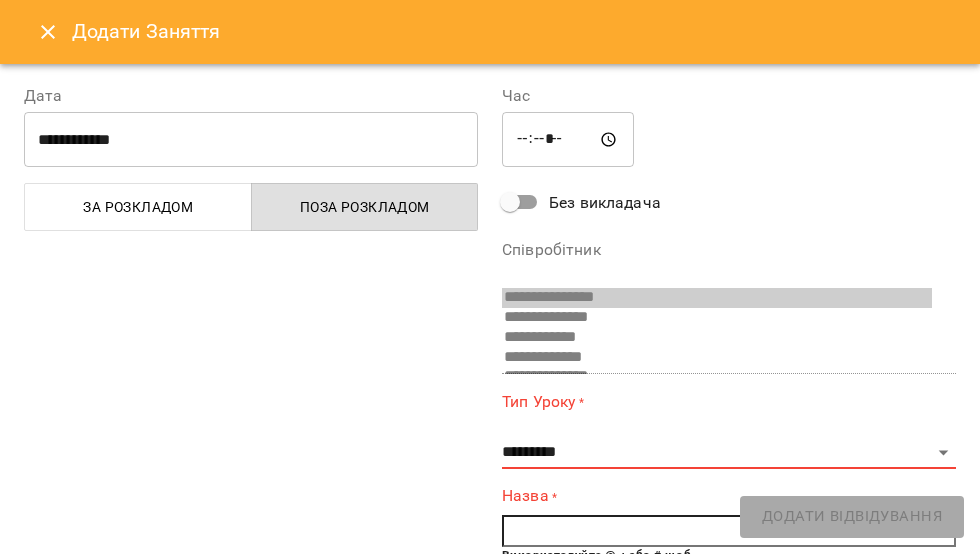 scroll, scrollTop: 13, scrollLeft: 0, axis: vertical 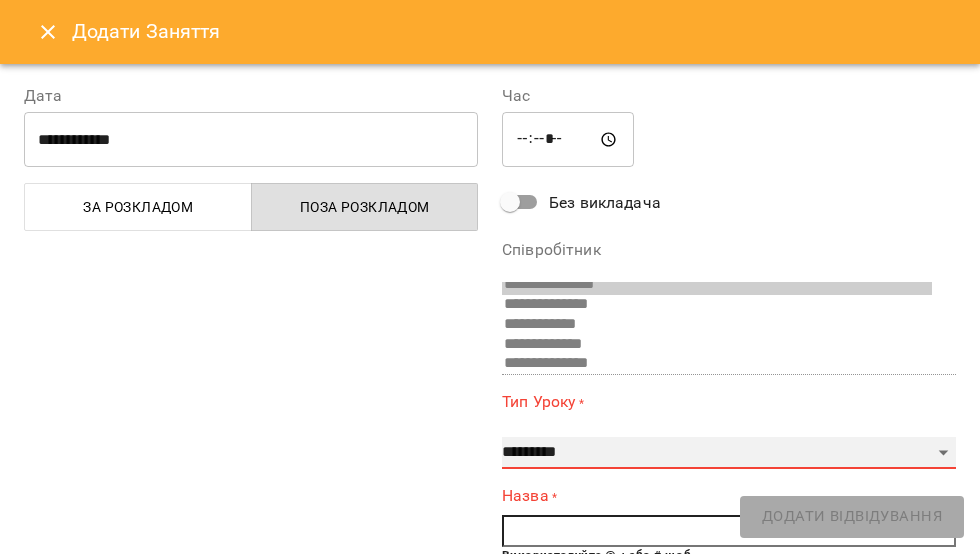 click on "**********" at bounding box center (729, 453) 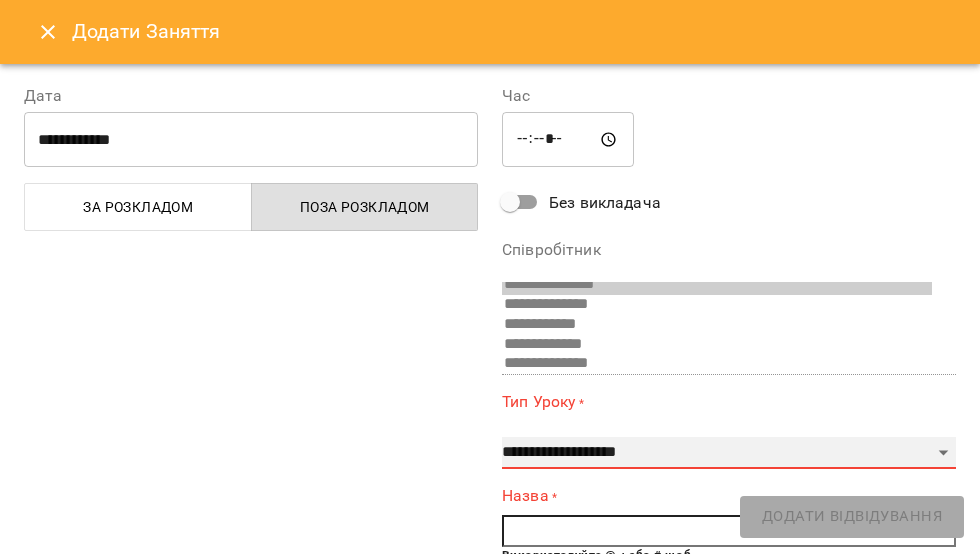 type on "**" 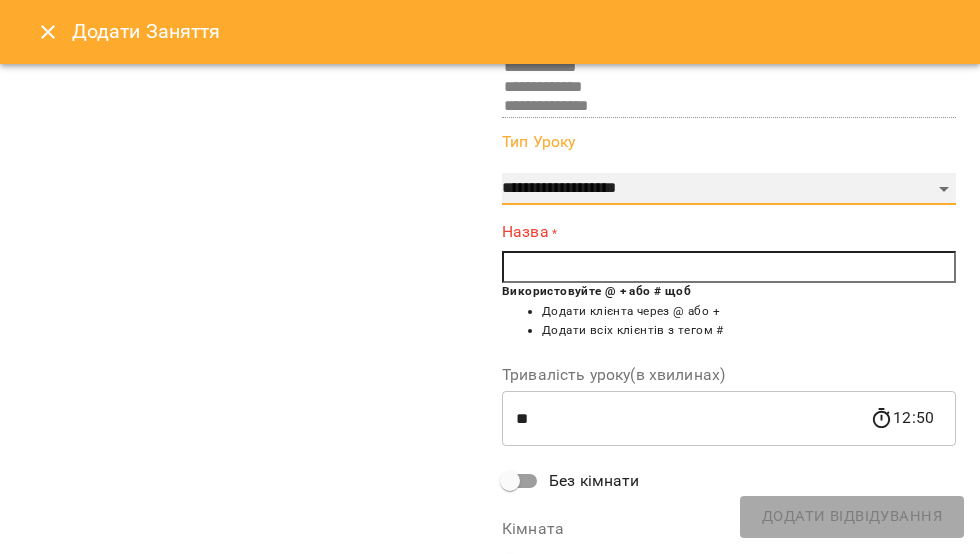 scroll, scrollTop: 261, scrollLeft: 0, axis: vertical 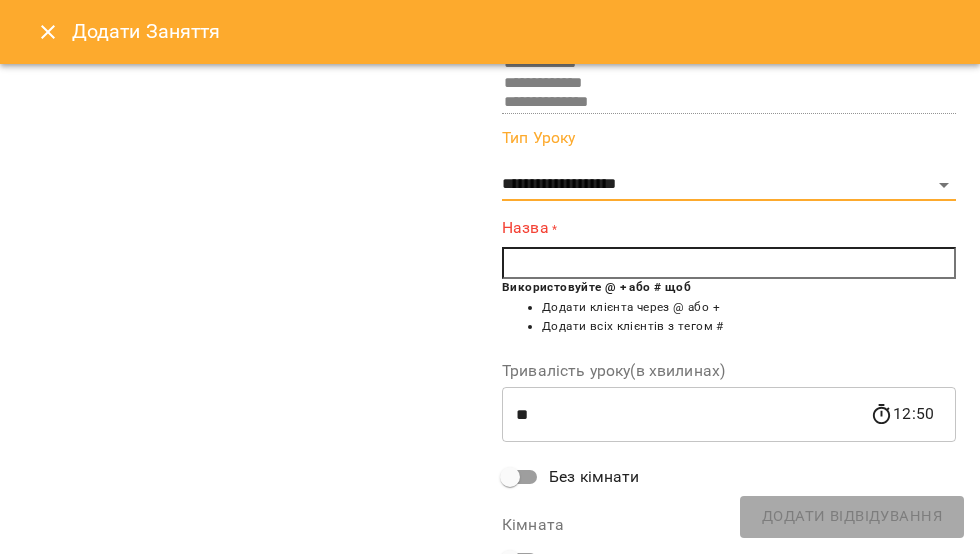click at bounding box center (729, 263) 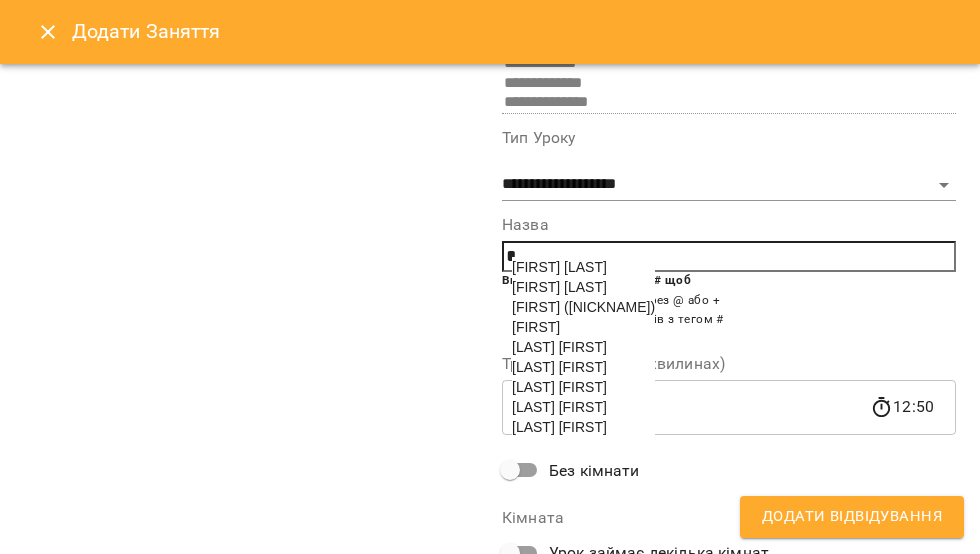 click on "[LAST] [LAST]" at bounding box center [559, 287] 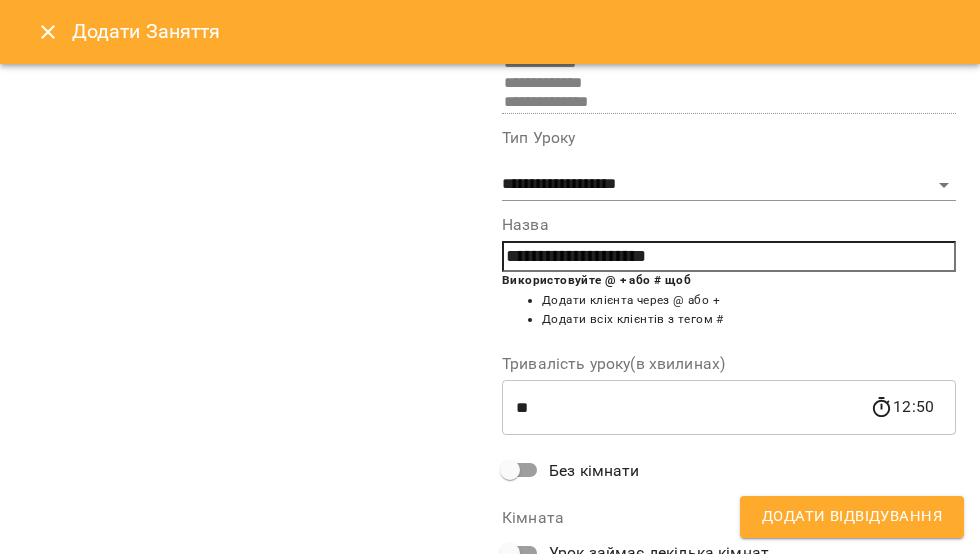 click on "Додати Відвідування" at bounding box center [852, 517] 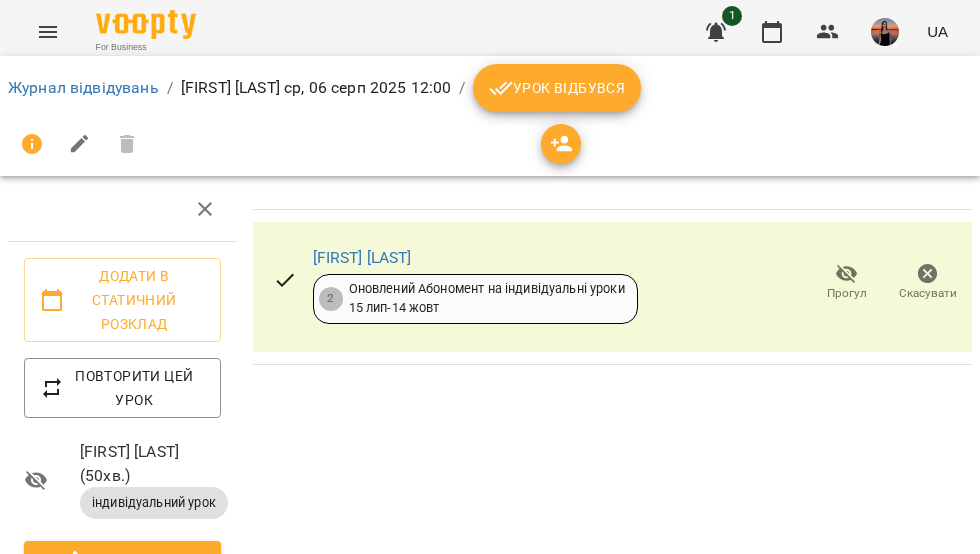 click on "Урок відбувся" at bounding box center [557, 88] 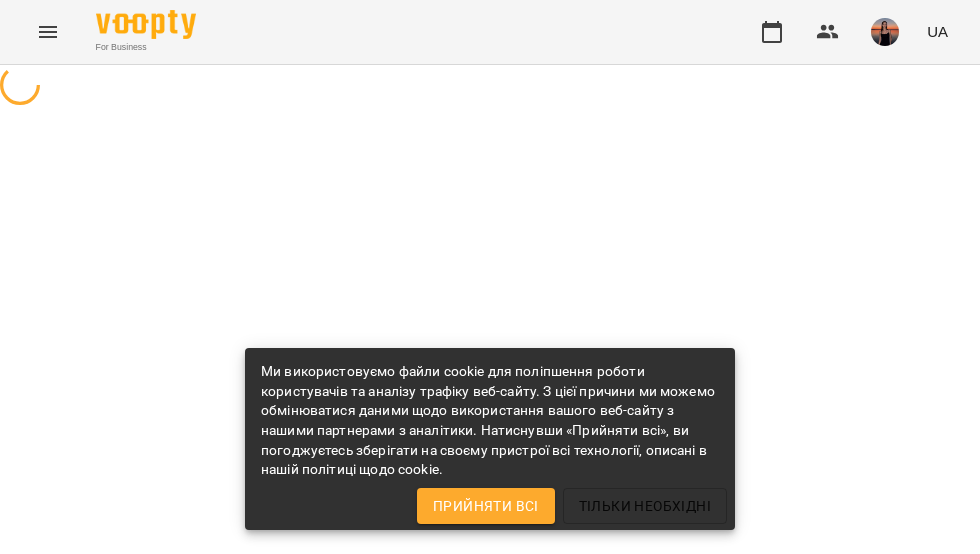 scroll, scrollTop: 0, scrollLeft: 0, axis: both 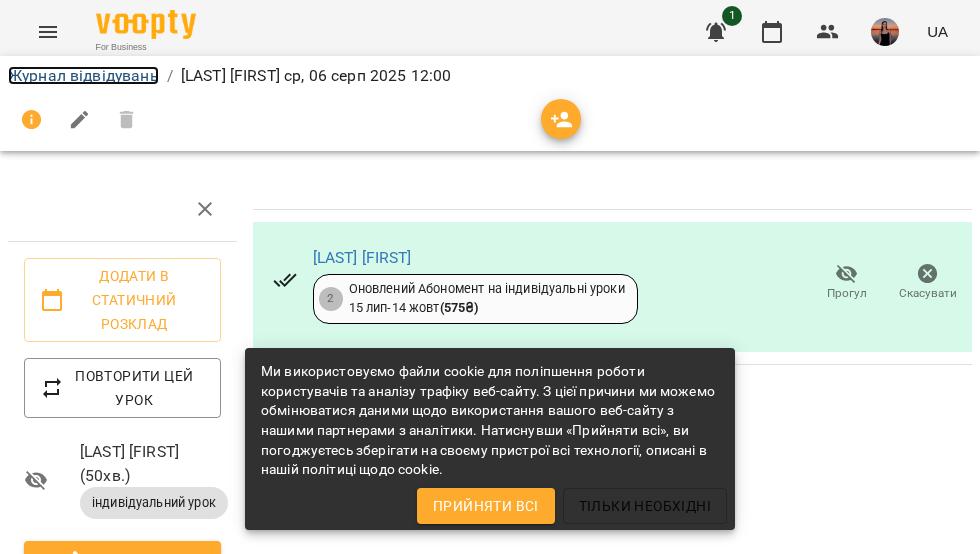 click on "Журнал відвідувань" at bounding box center (83, 75) 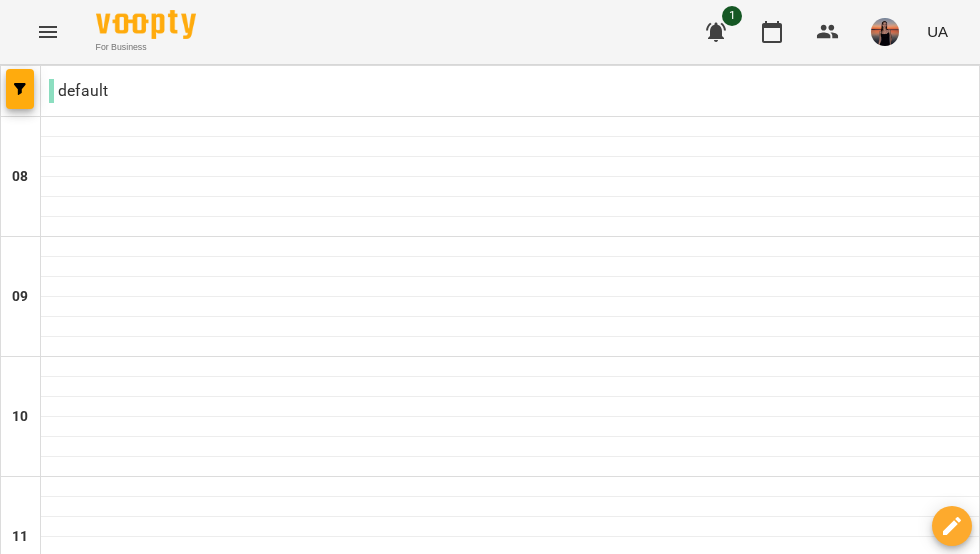scroll, scrollTop: 915, scrollLeft: 0, axis: vertical 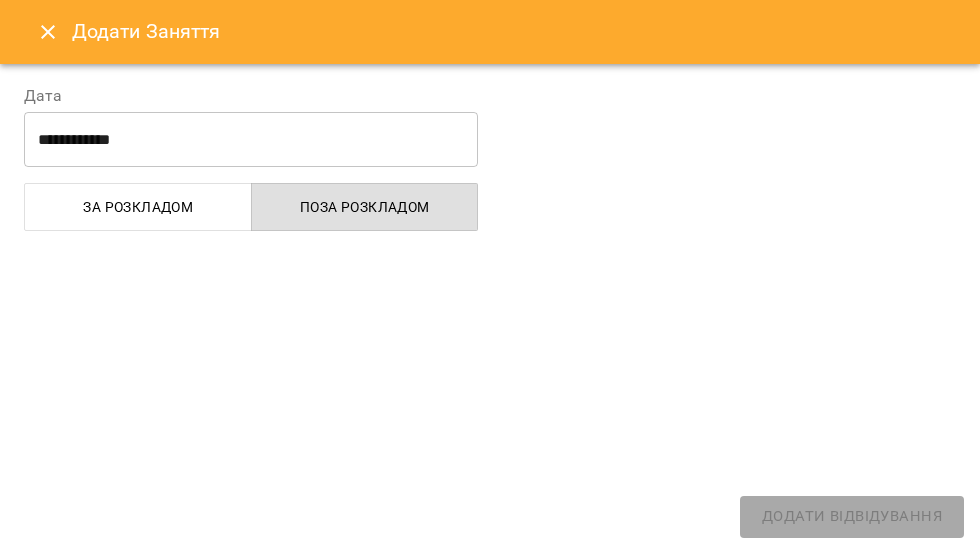 select on "**********" 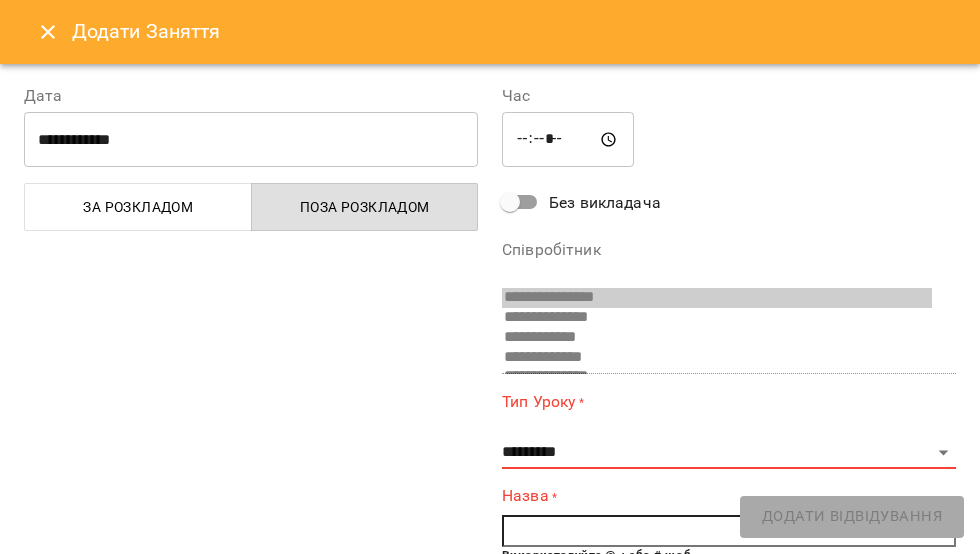 scroll, scrollTop: 13, scrollLeft: 0, axis: vertical 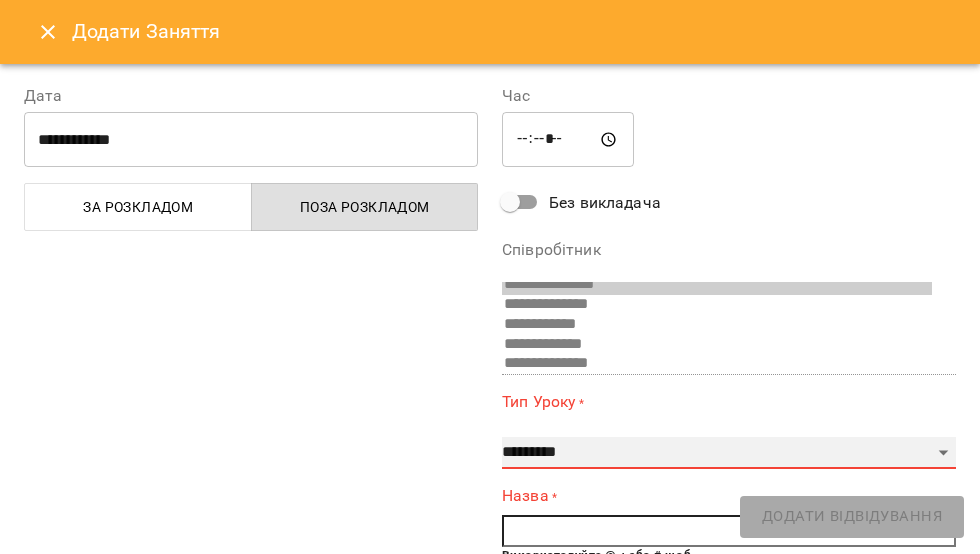 click on "**********" at bounding box center (729, 453) 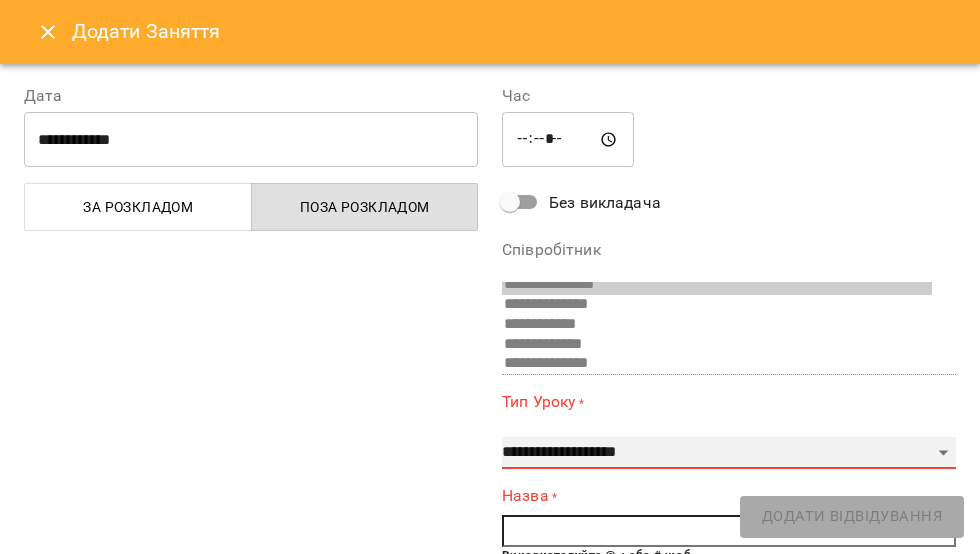 type on "**" 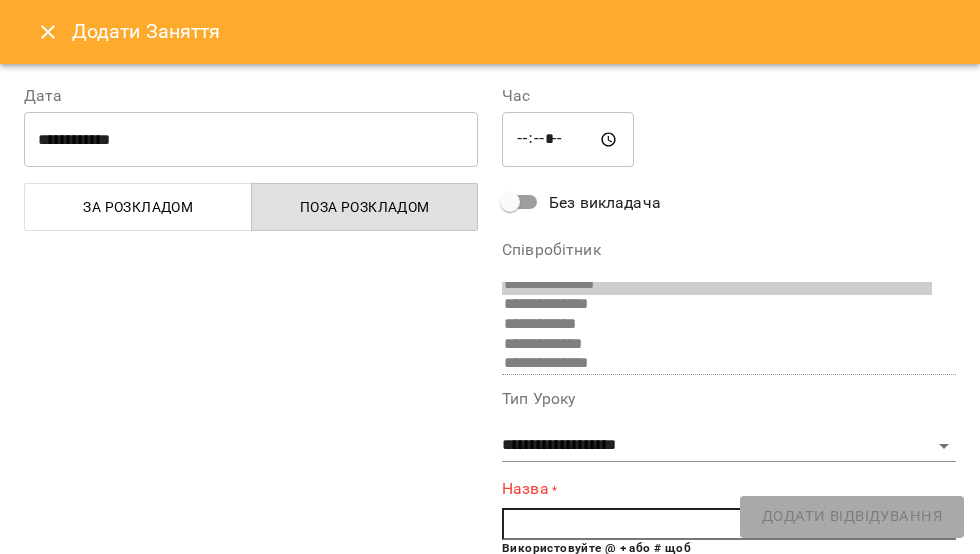 click at bounding box center (729, 524) 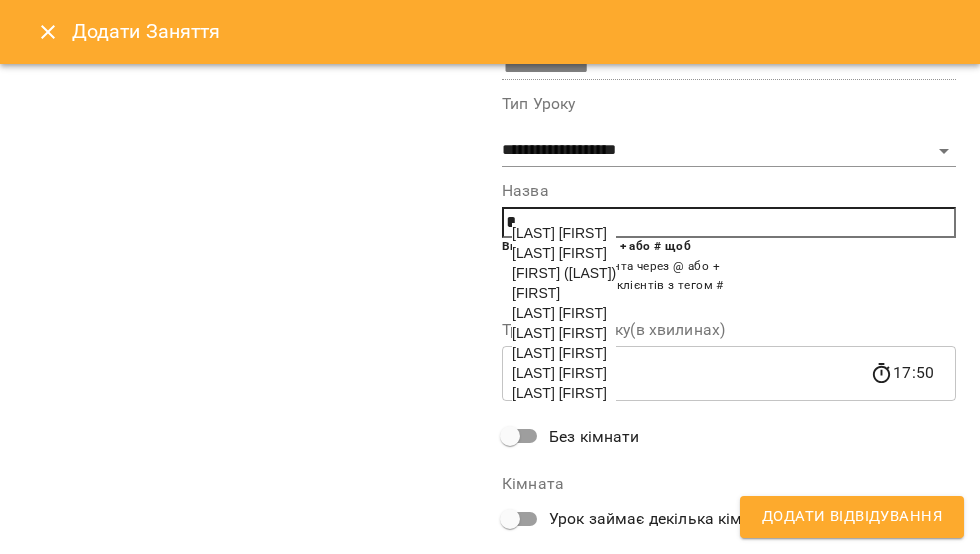 scroll, scrollTop: 294, scrollLeft: 0, axis: vertical 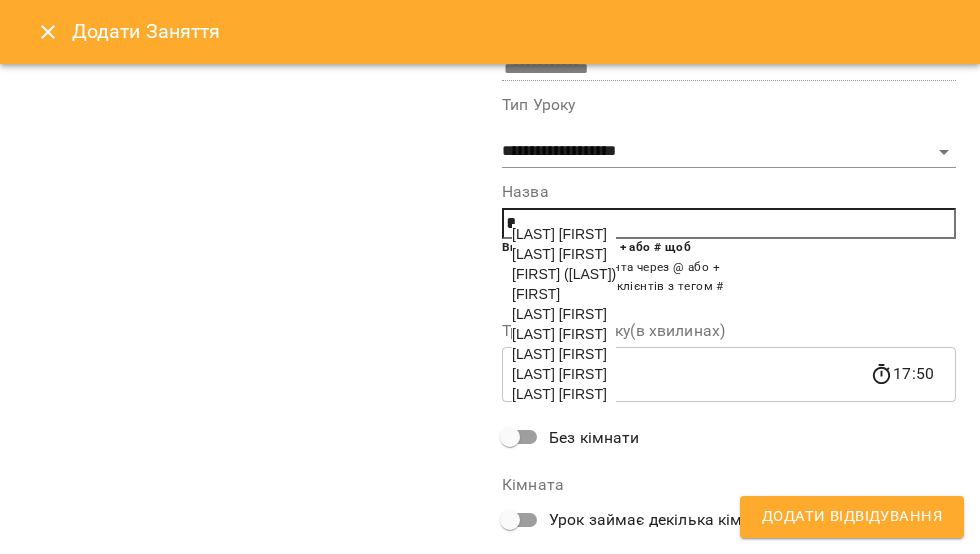 click on "[LAST] [FIRST]" at bounding box center [559, 314] 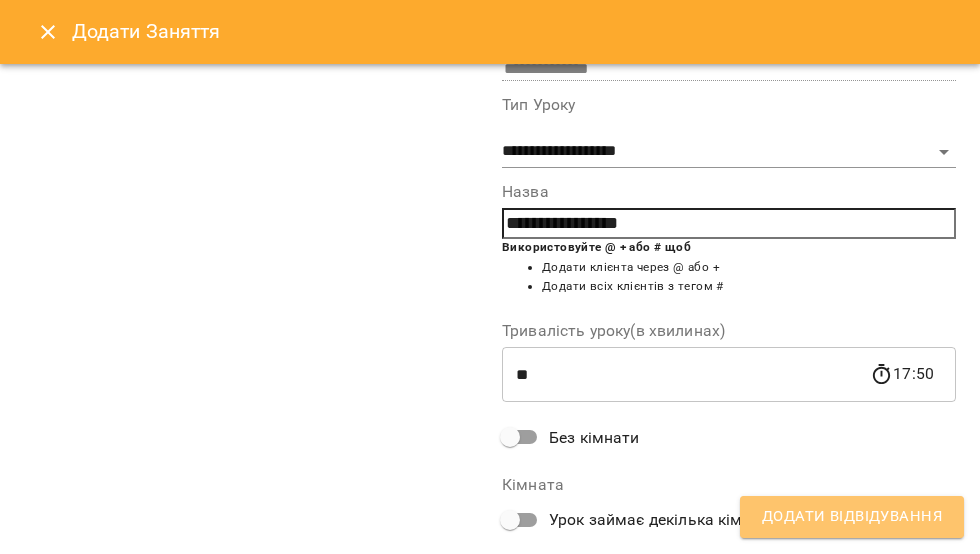 click on "Додати Відвідування" at bounding box center (852, 517) 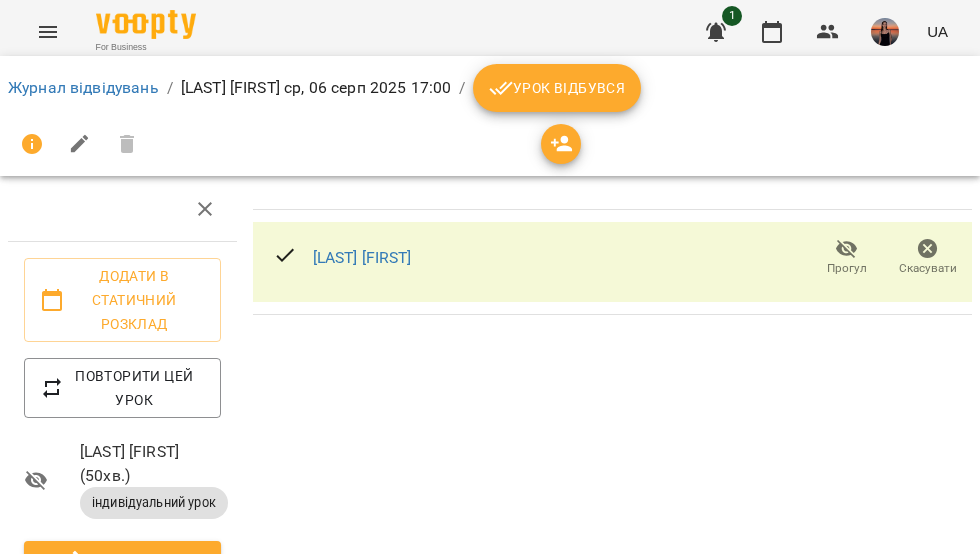 click on "Урок відбувся" at bounding box center (557, 88) 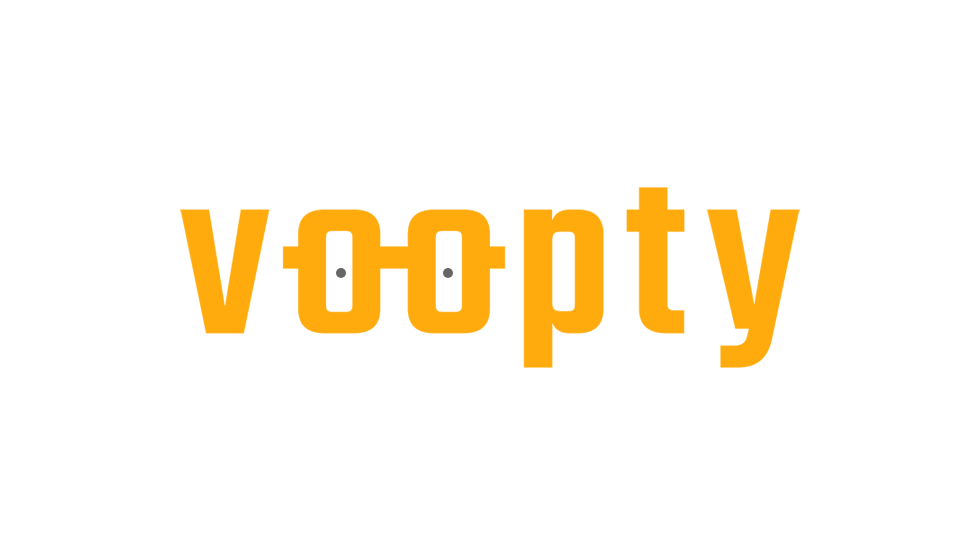 scroll, scrollTop: 0, scrollLeft: 0, axis: both 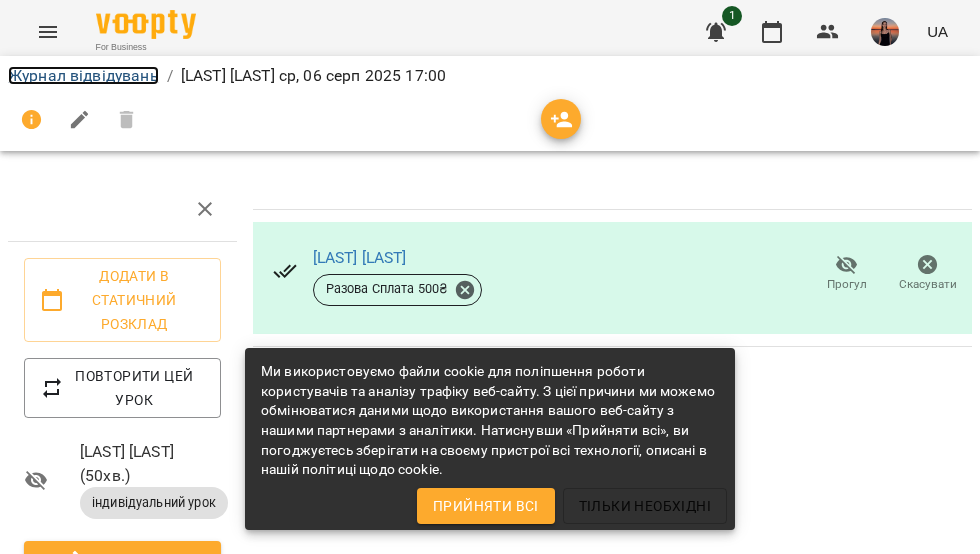 click on "Журнал відвідувань" at bounding box center [83, 75] 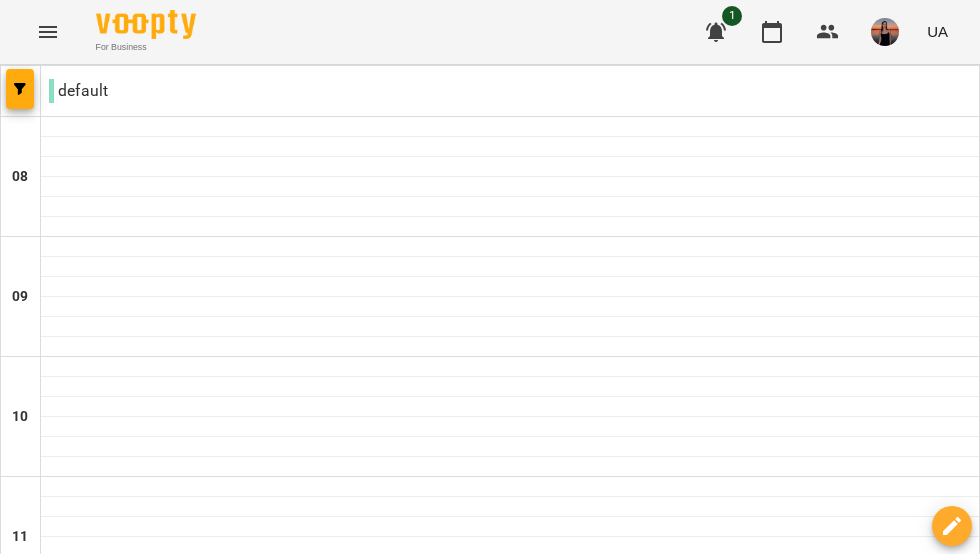 scroll, scrollTop: 1165, scrollLeft: 0, axis: vertical 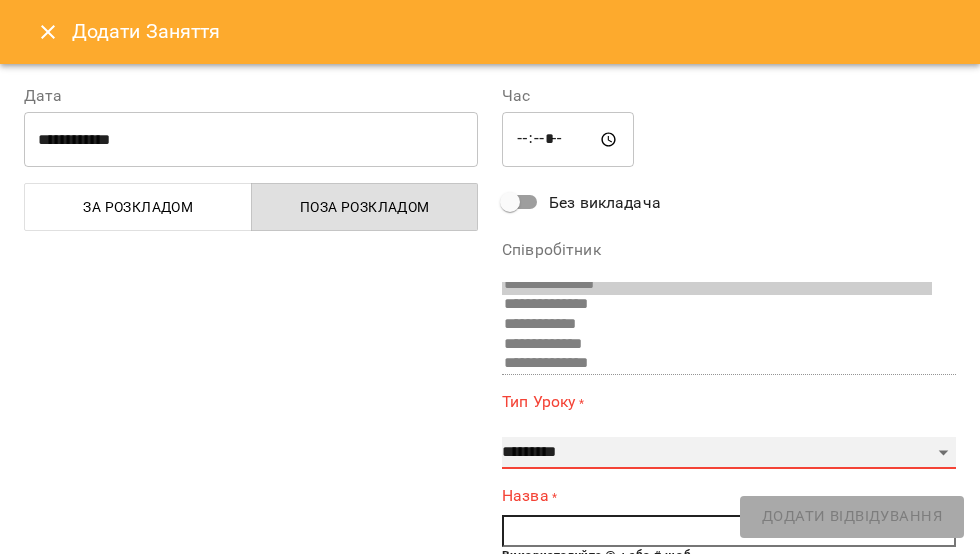 click on "**********" at bounding box center (729, 453) 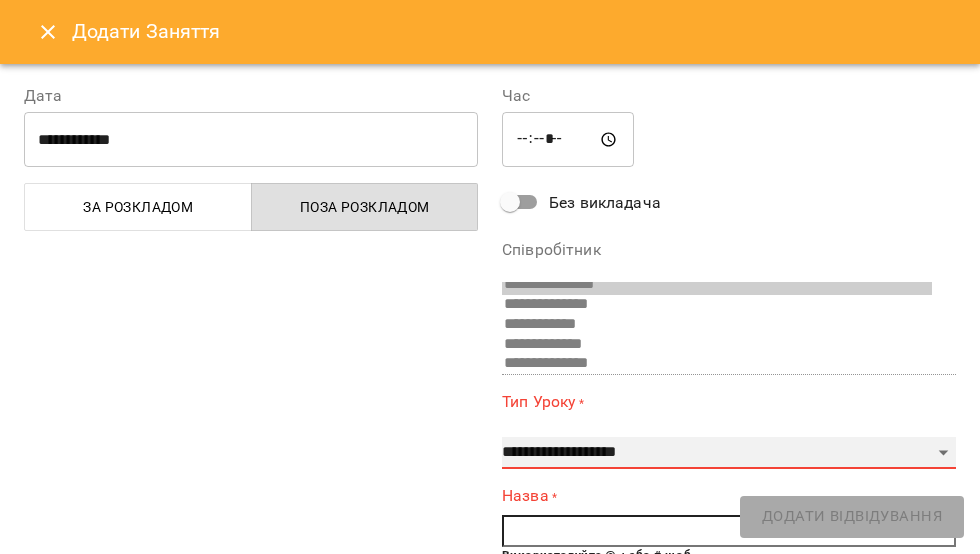 type on "**" 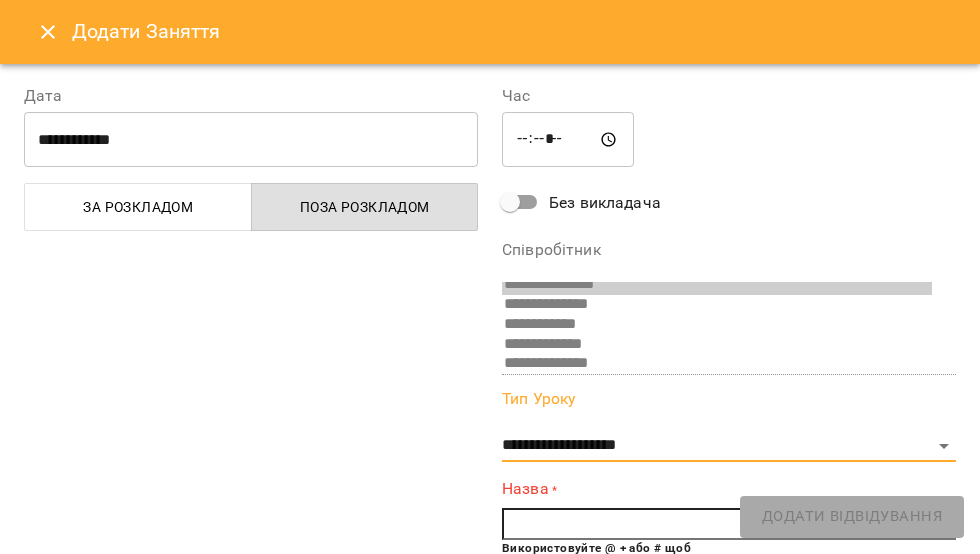 click at bounding box center [729, 524] 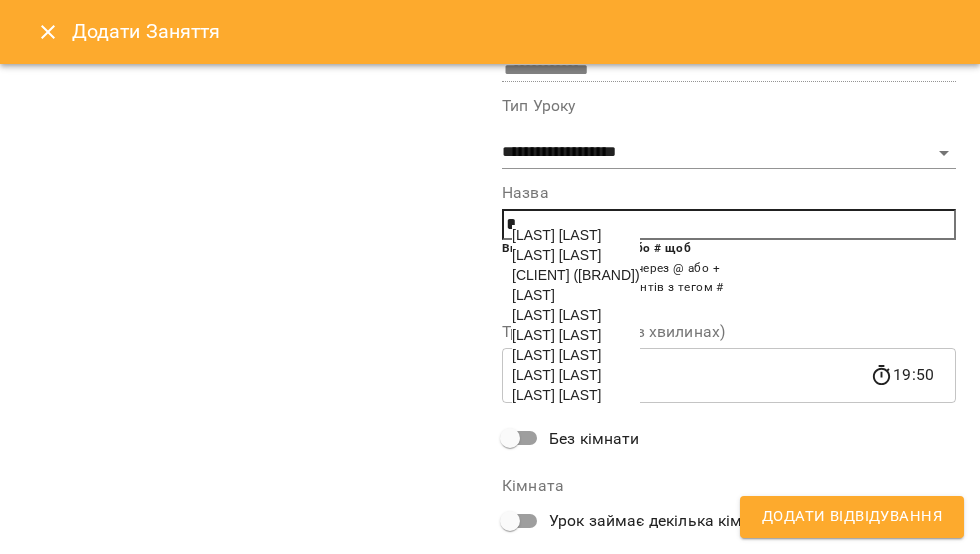 scroll, scrollTop: 309, scrollLeft: 0, axis: vertical 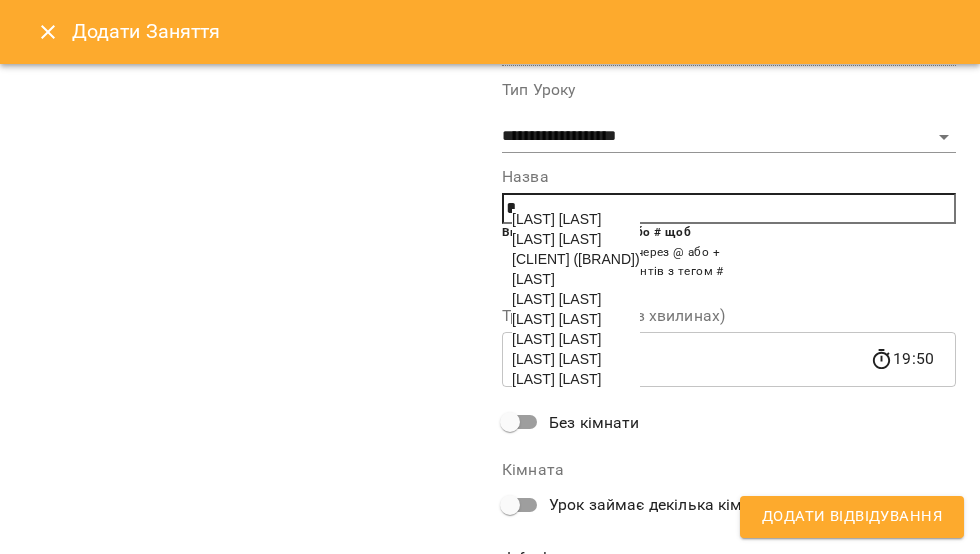 type on "*" 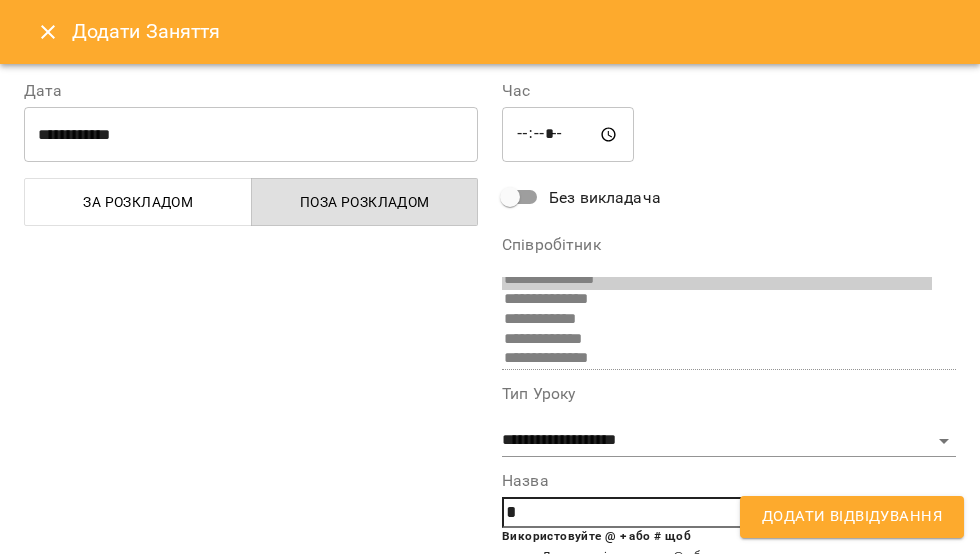 scroll, scrollTop: 0, scrollLeft: 0, axis: both 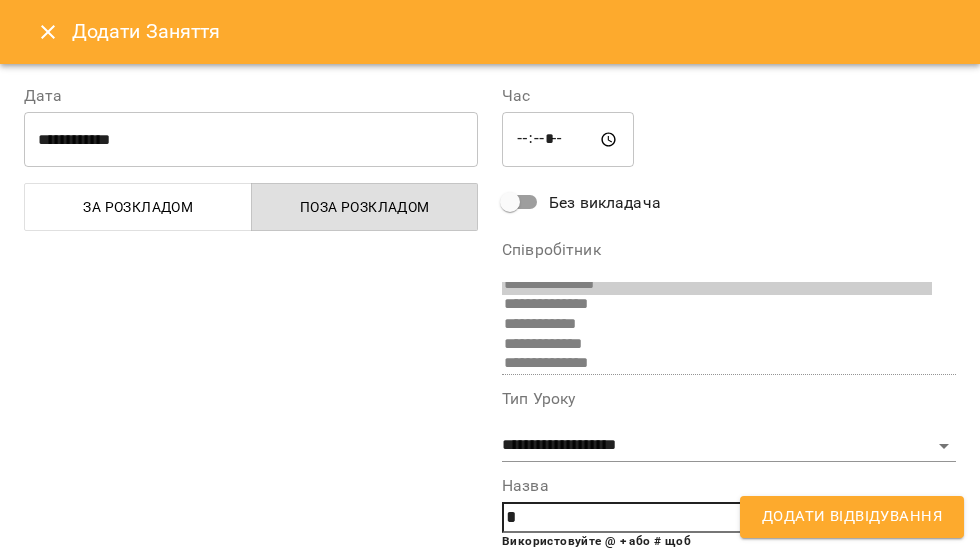 click at bounding box center (48, 32) 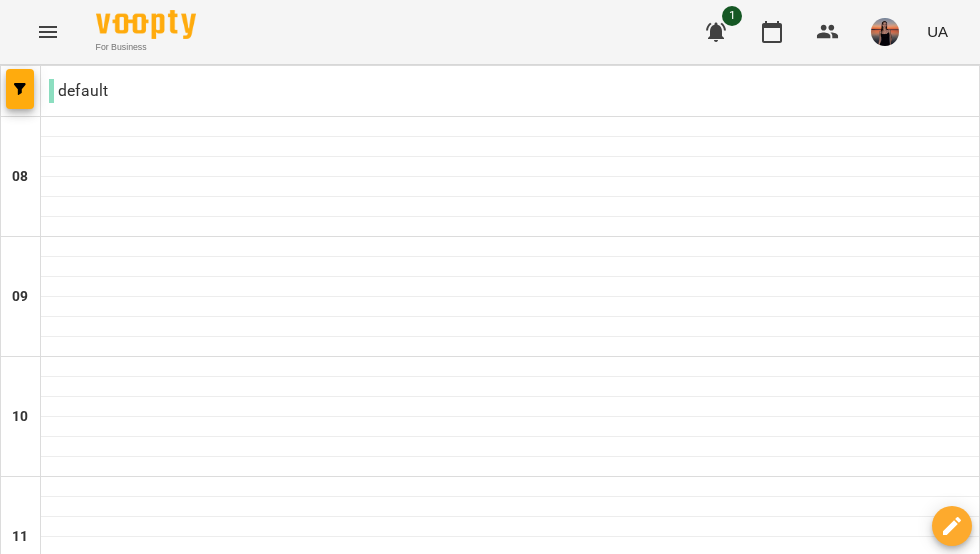 click on "UA" at bounding box center [937, 31] 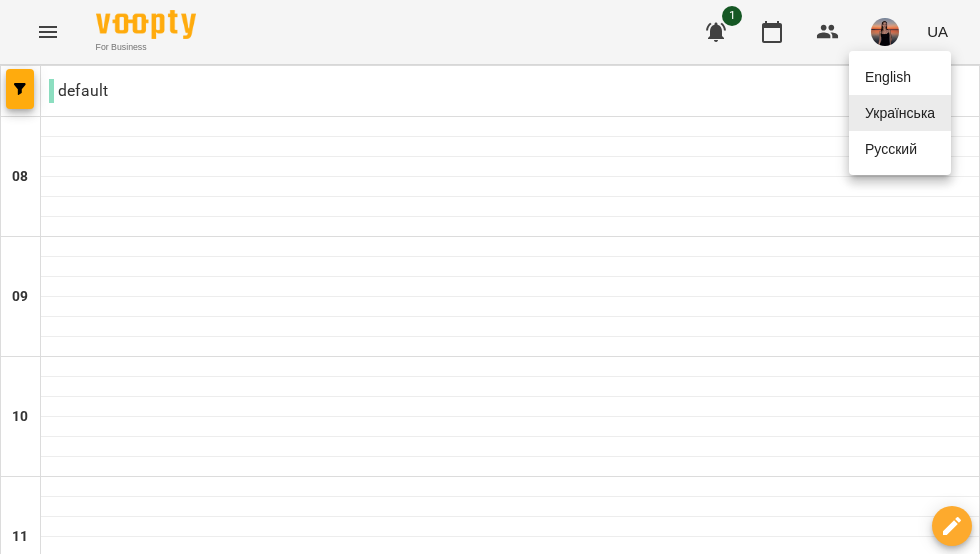 click at bounding box center (490, 277) 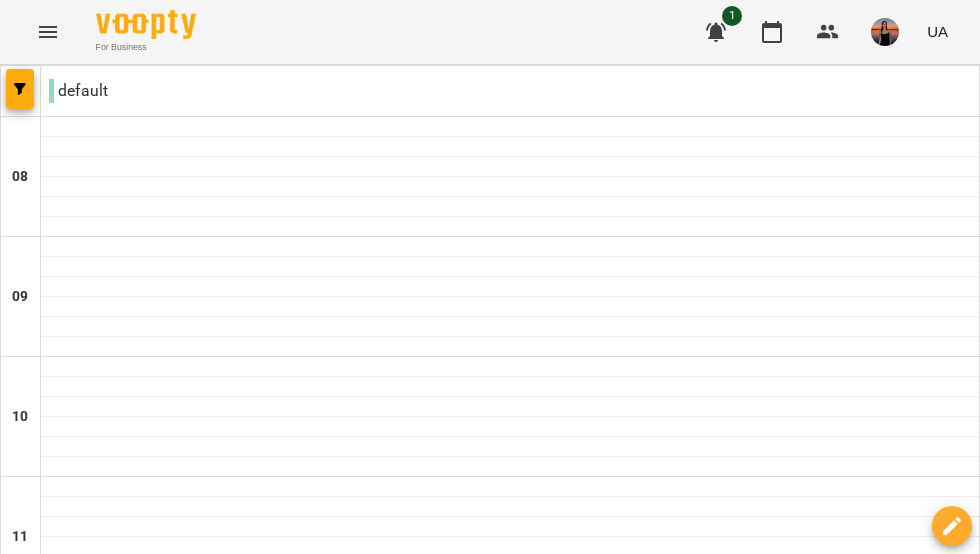 click at bounding box center [885, 32] 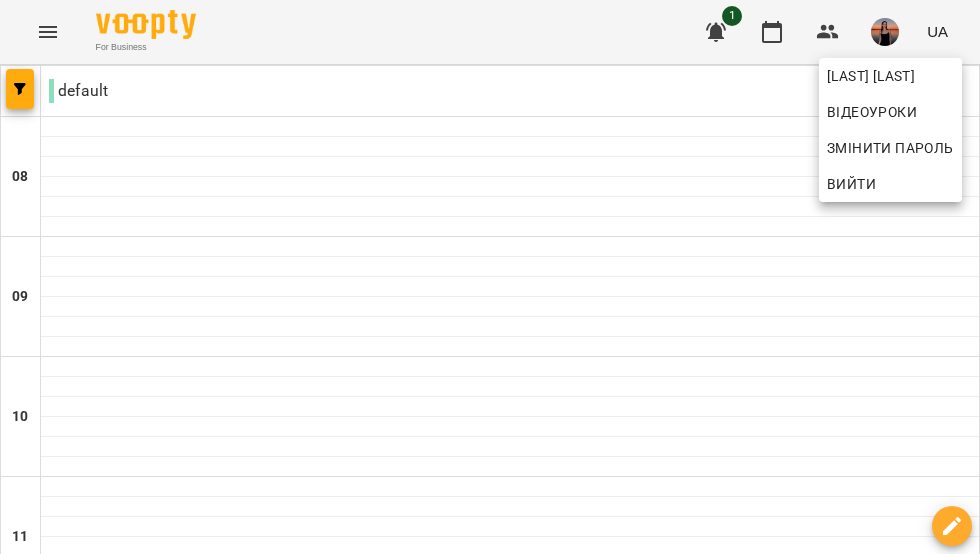 click at bounding box center [490, 277] 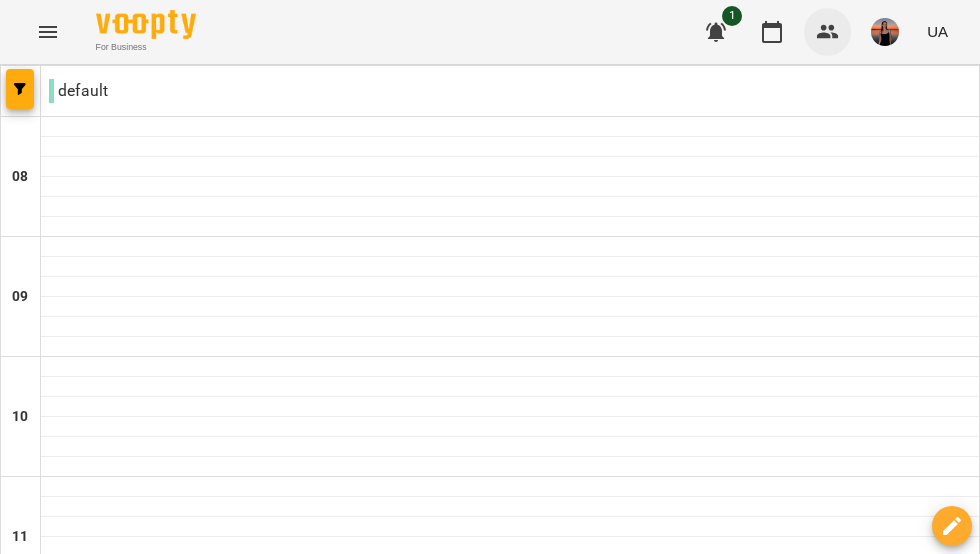 click 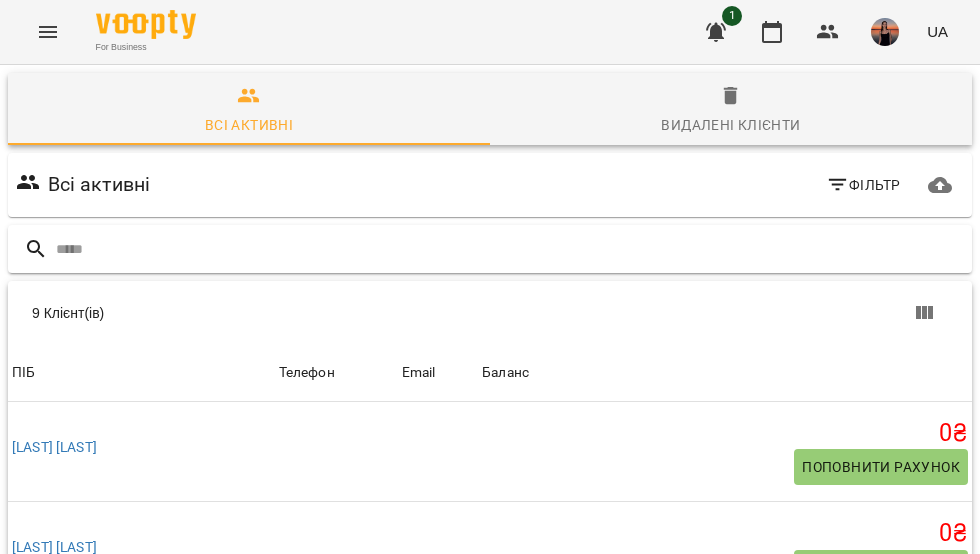 scroll, scrollTop: 114, scrollLeft: 0, axis: vertical 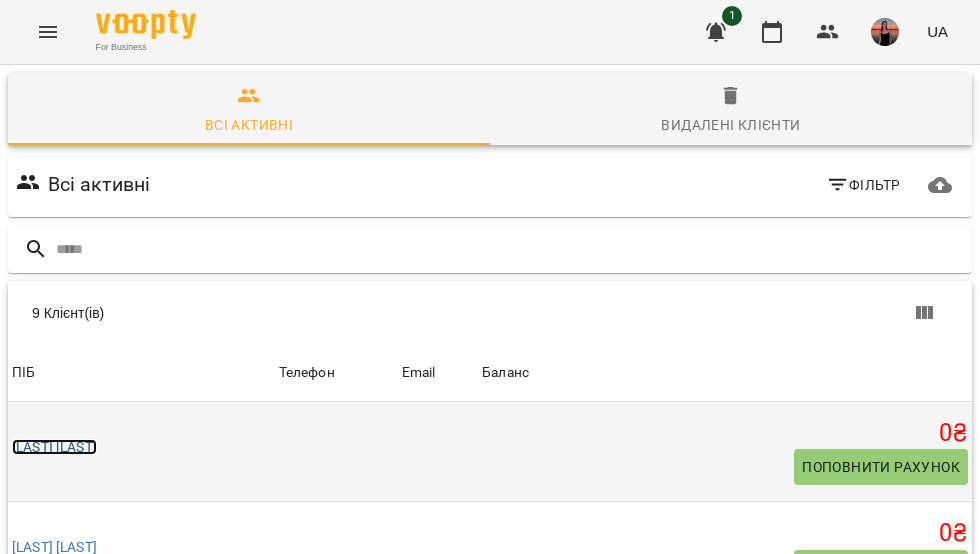 click on "[LAST] [LAST]" at bounding box center [54, 447] 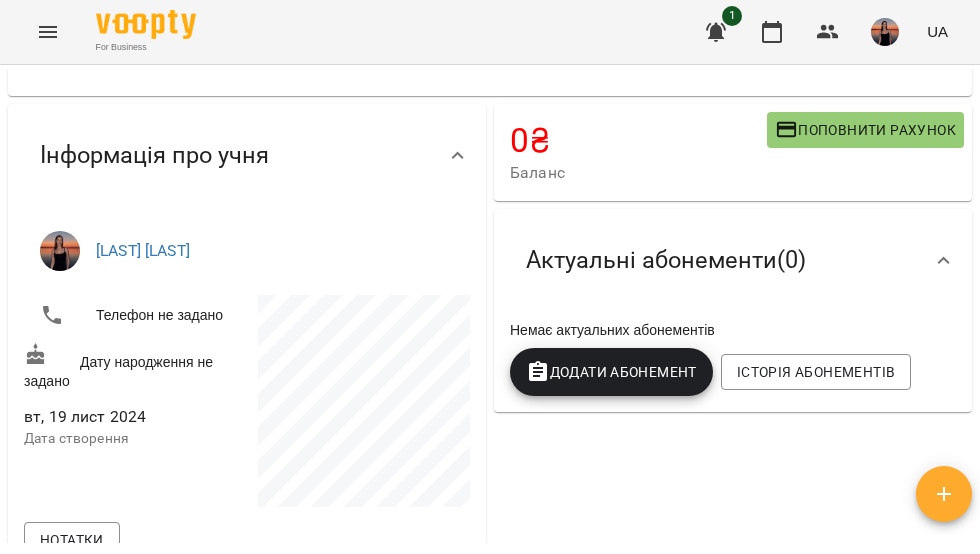 scroll, scrollTop: 0, scrollLeft: 0, axis: both 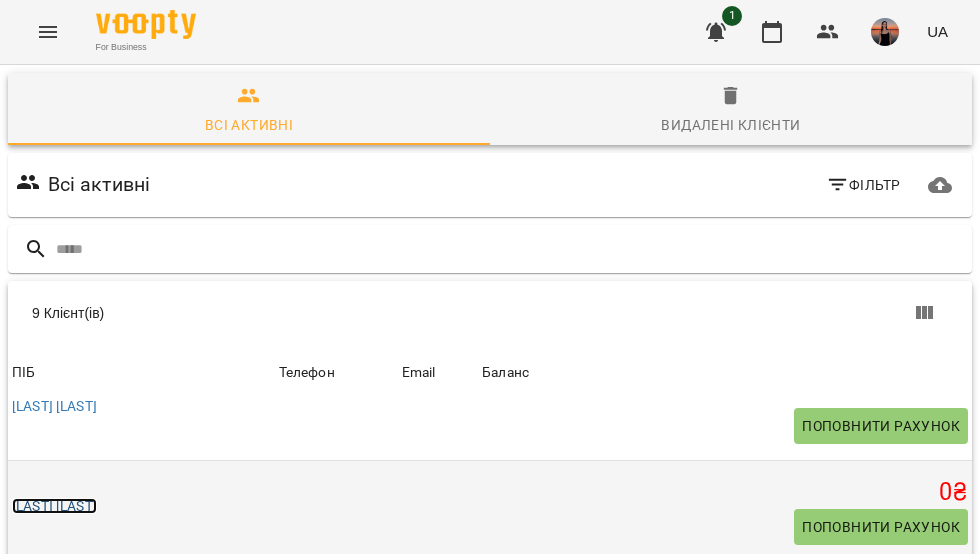 click on "[LAST] [LAST]" at bounding box center [54, 506] 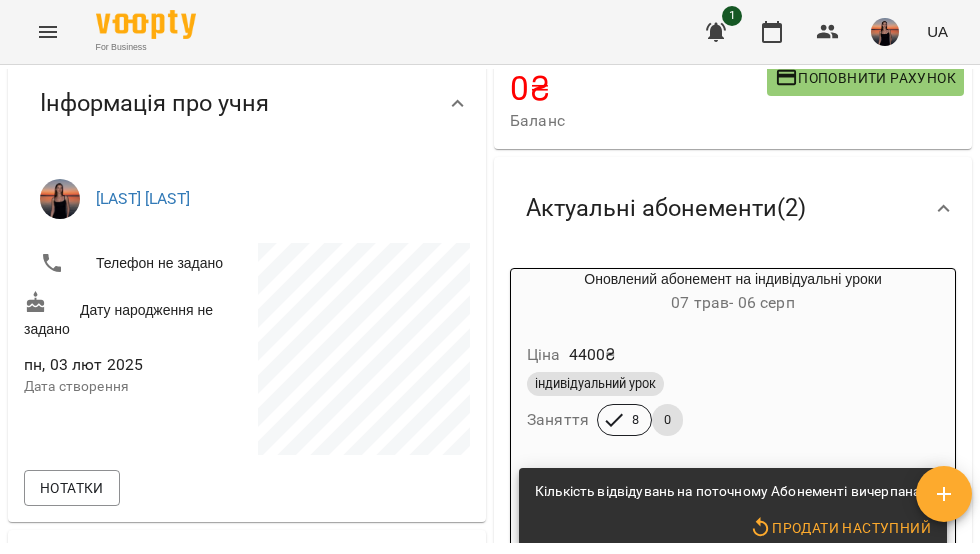 scroll, scrollTop: 0, scrollLeft: 0, axis: both 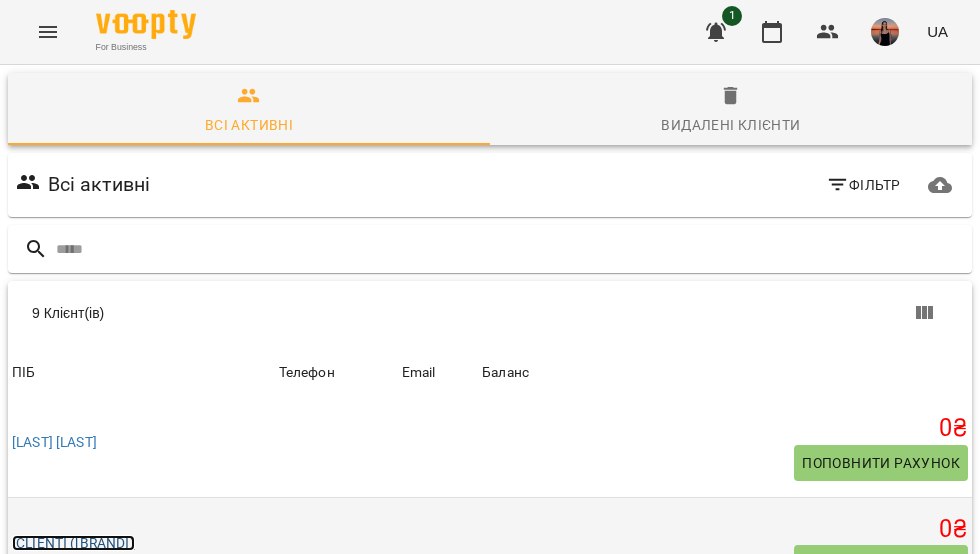 click on "[CLIENT] ([BRAND])" at bounding box center (73, 543) 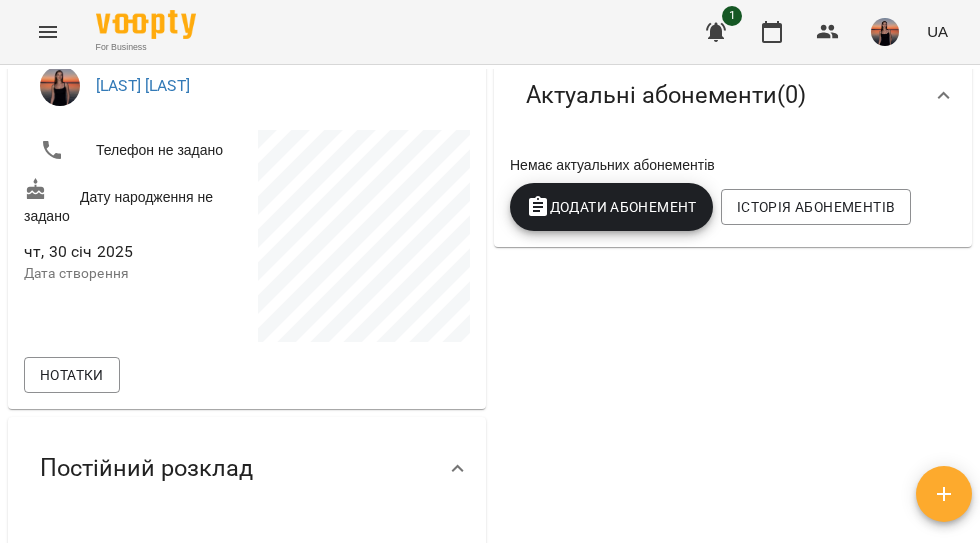 scroll, scrollTop: 0, scrollLeft: 0, axis: both 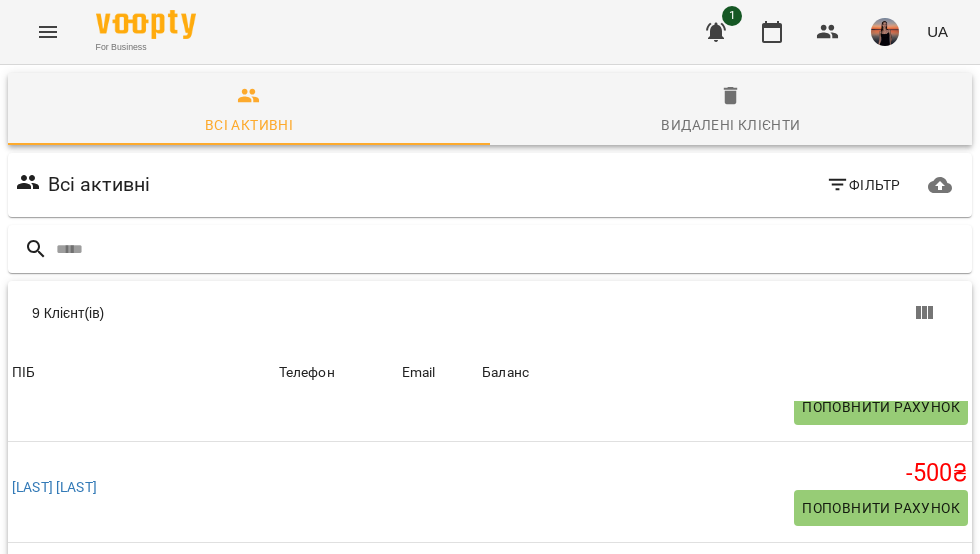 click on "[LAST] [LAST]" at bounding box center [54, 789] 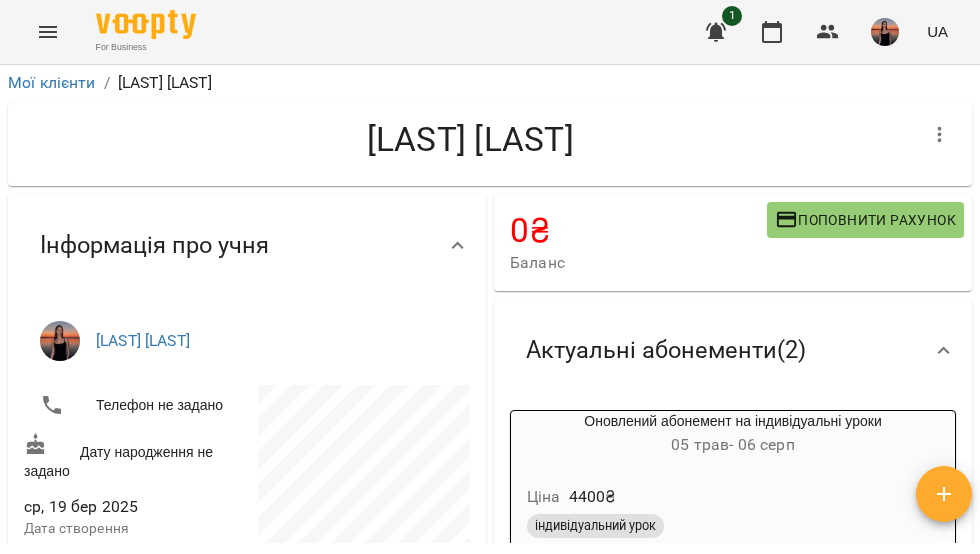 scroll, scrollTop: 0, scrollLeft: 0, axis: both 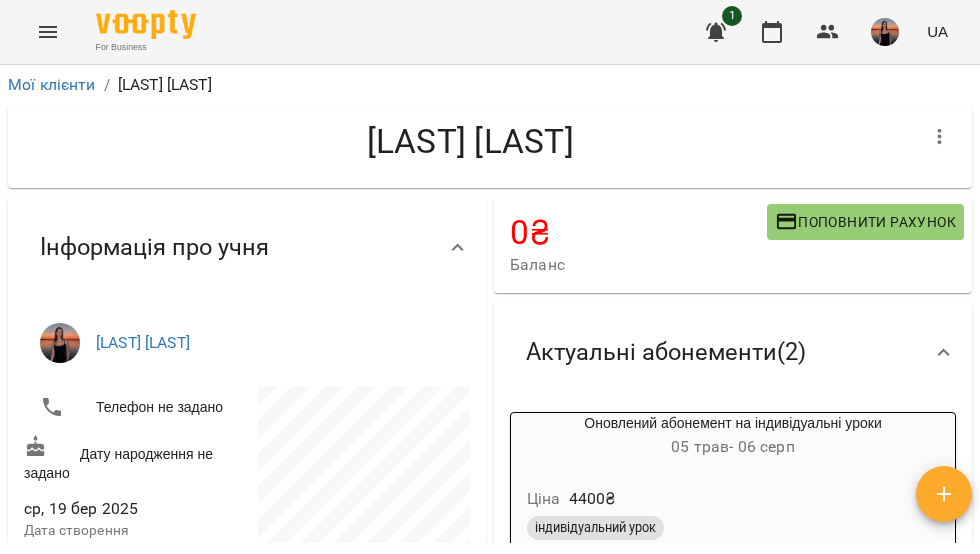 click 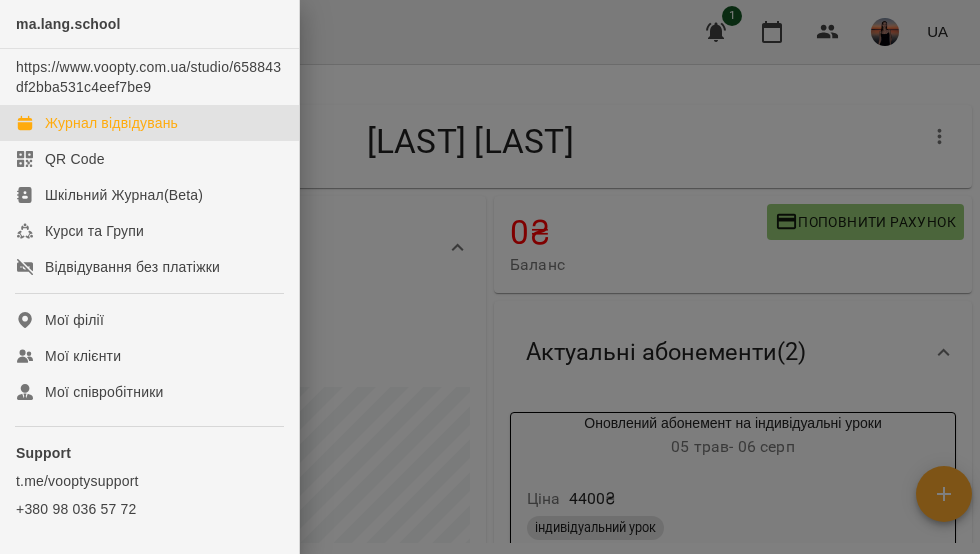 click on "Журнал відвідувань" at bounding box center [111, 123] 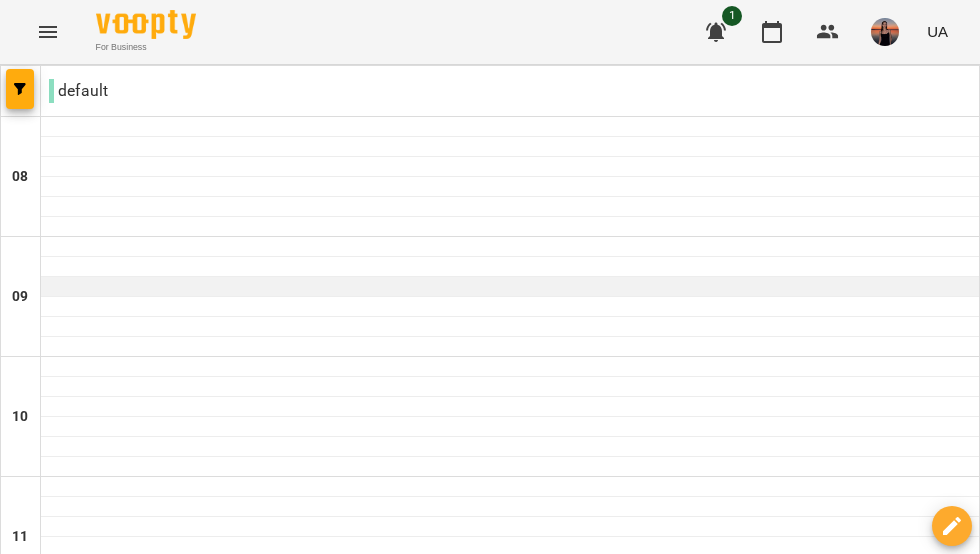 scroll, scrollTop: 408, scrollLeft: 0, axis: vertical 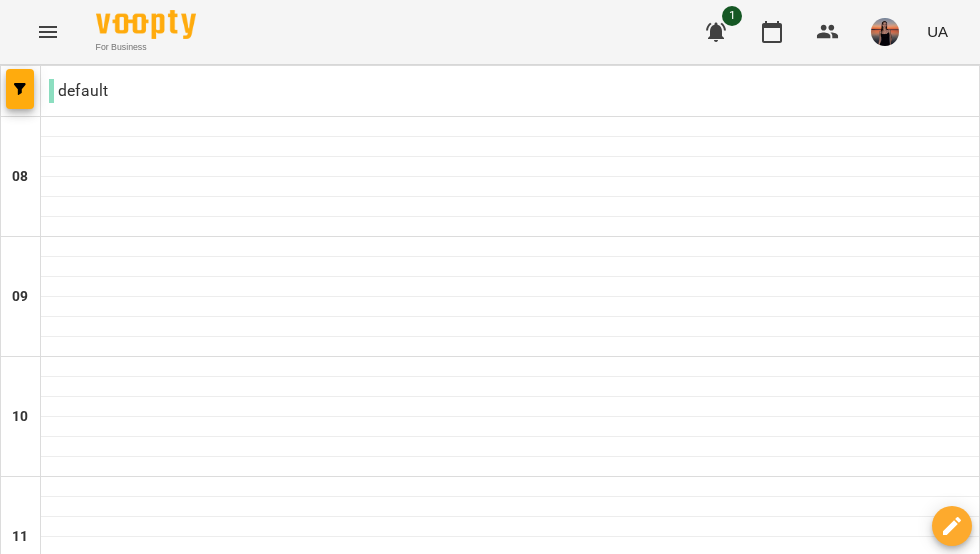 click on "пн" at bounding box center (41, 1823) 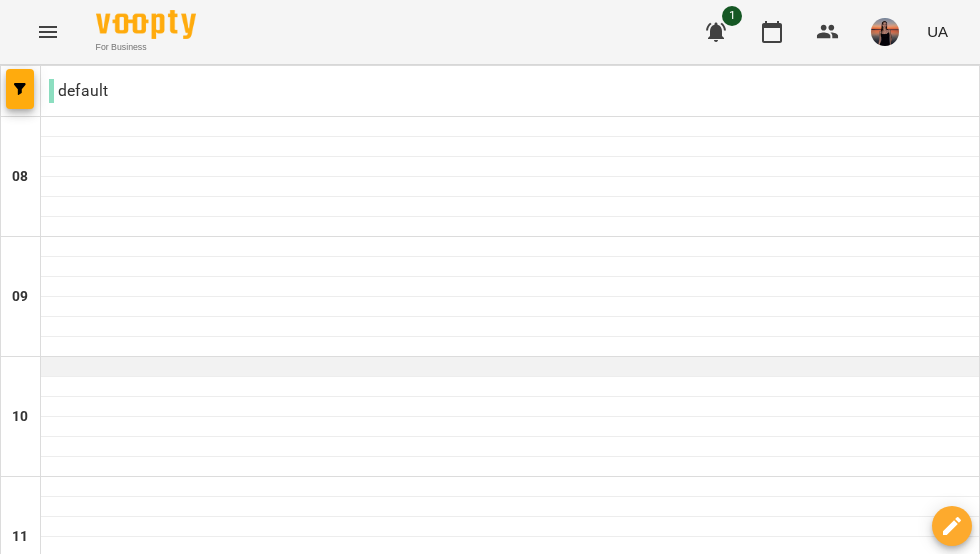 scroll, scrollTop: 492, scrollLeft: 0, axis: vertical 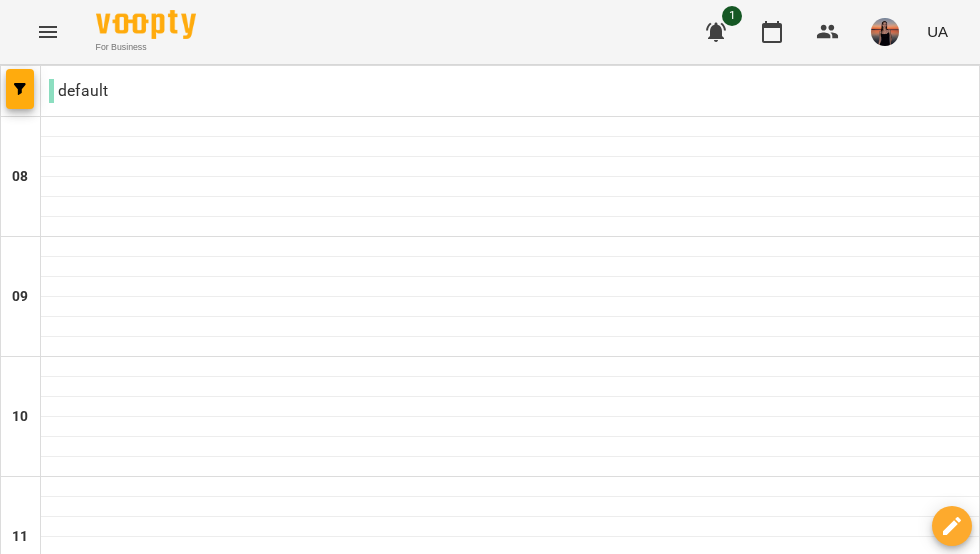 click on "12:00" at bounding box center (510, 625) 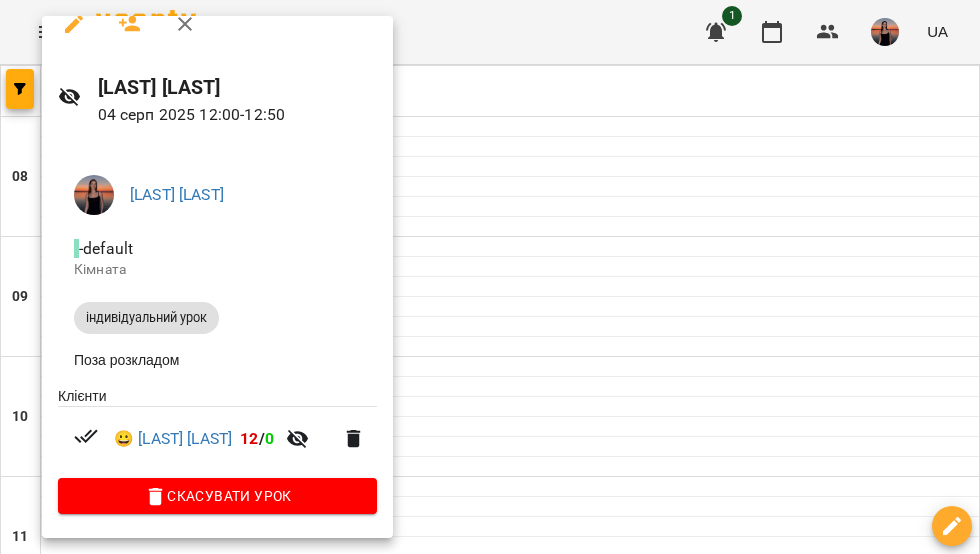 scroll, scrollTop: 0, scrollLeft: 0, axis: both 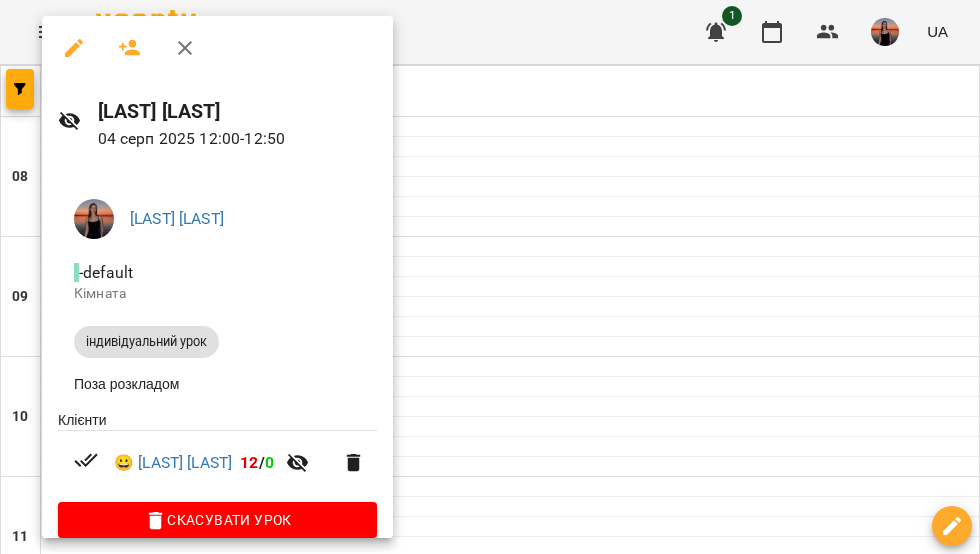 click at bounding box center (490, 277) 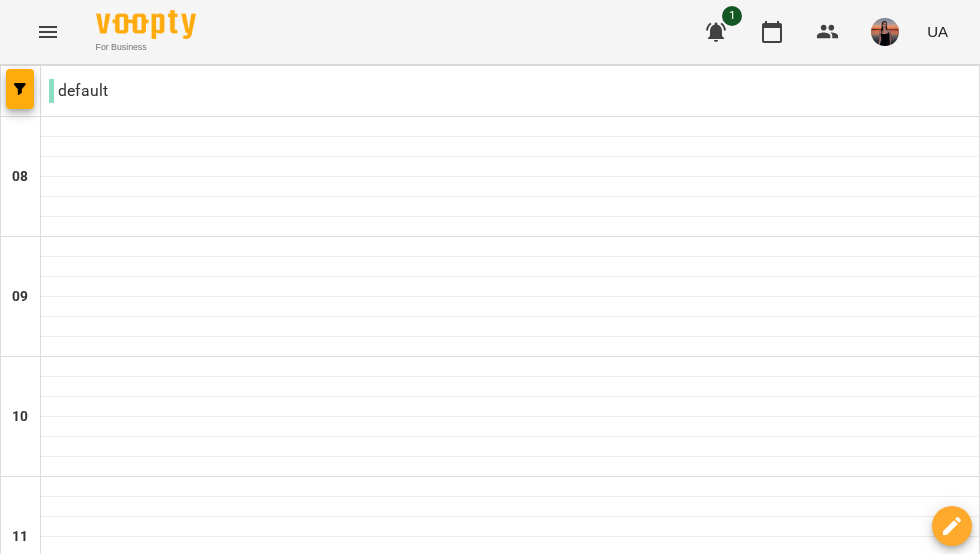 click on "[LAST] [LAST]" at bounding box center [97, 659] 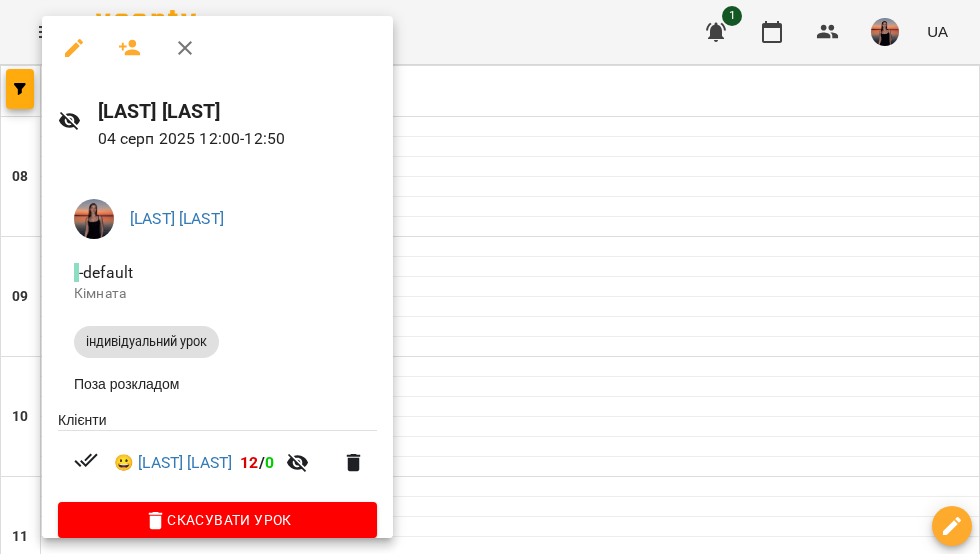 click at bounding box center (490, 277) 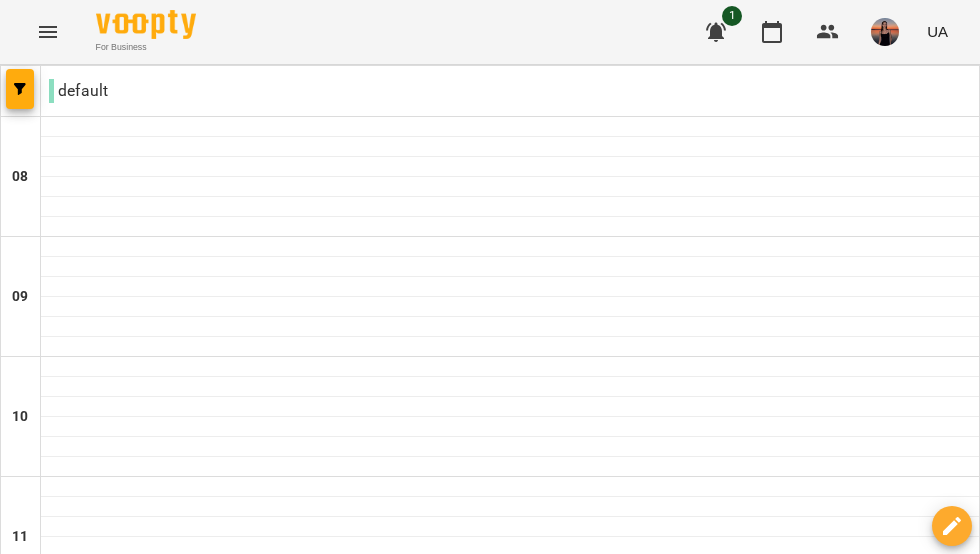 scroll, scrollTop: 342, scrollLeft: 0, axis: vertical 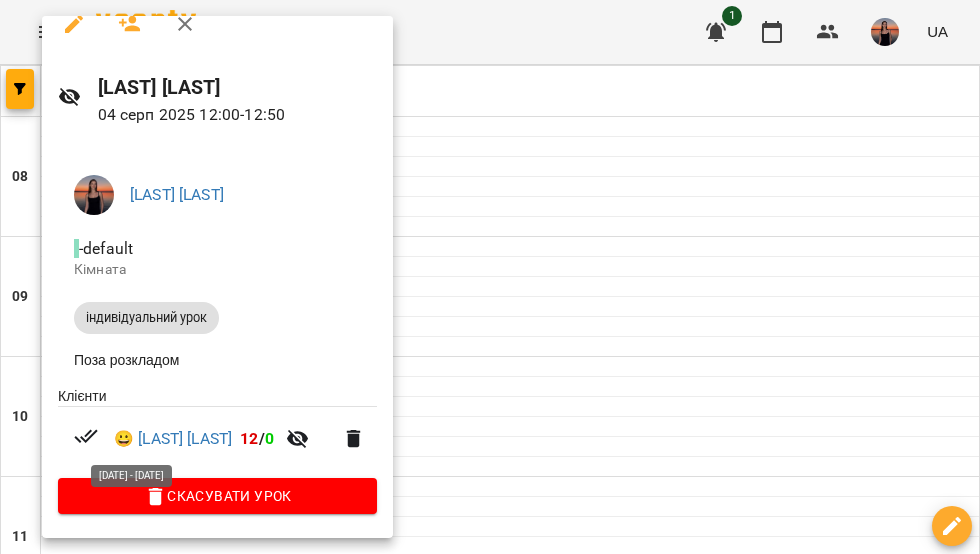 click on "12" at bounding box center (249, 438) 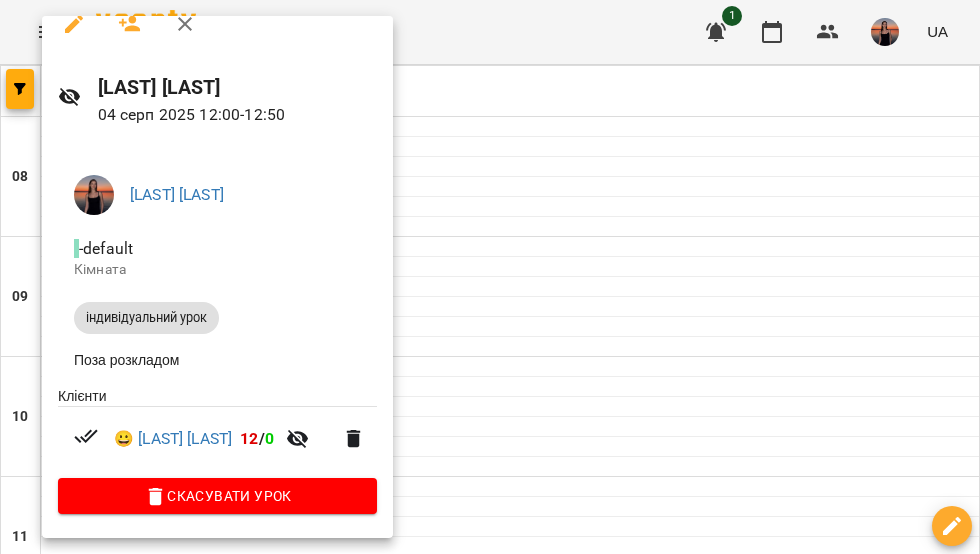 click at bounding box center (490, 277) 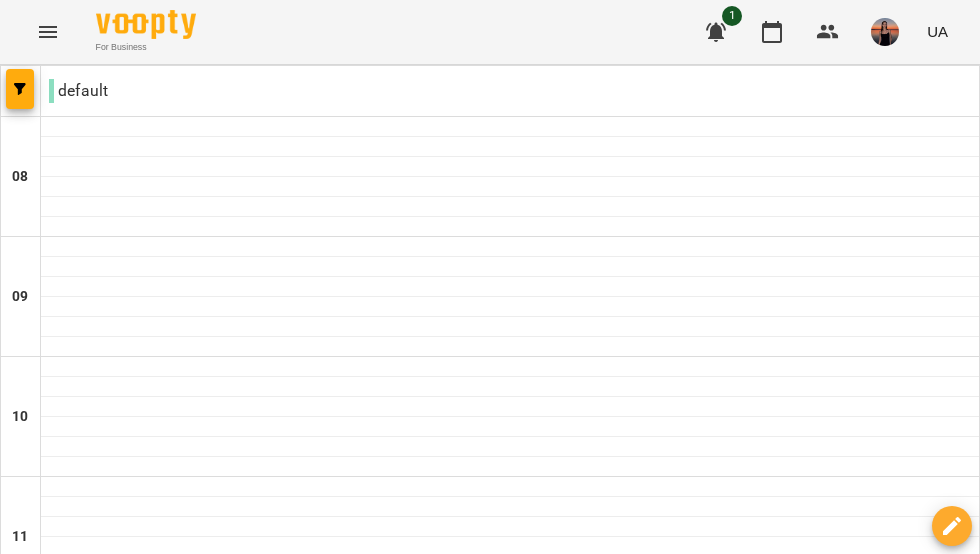 click on "вт" at bounding box center [337, 1823] 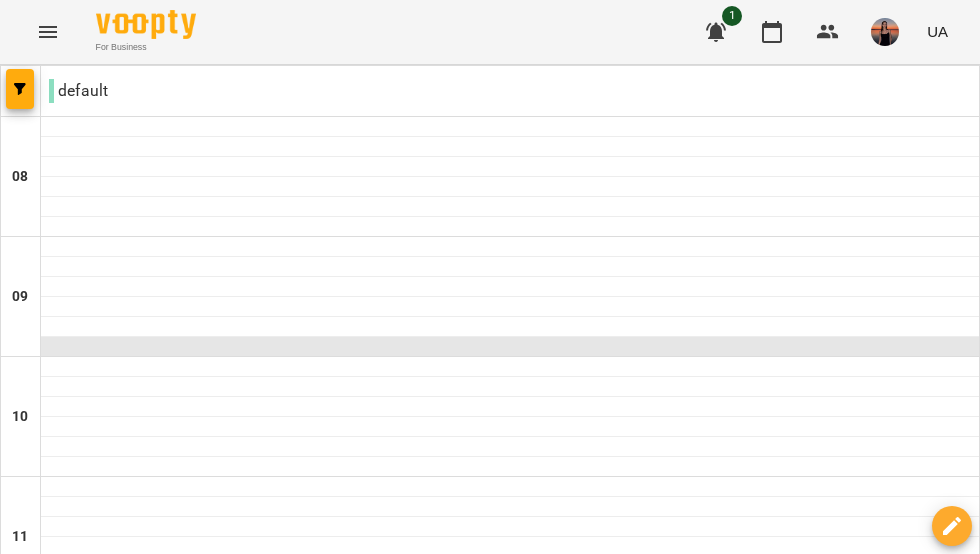 scroll, scrollTop: 472, scrollLeft: 0, axis: vertical 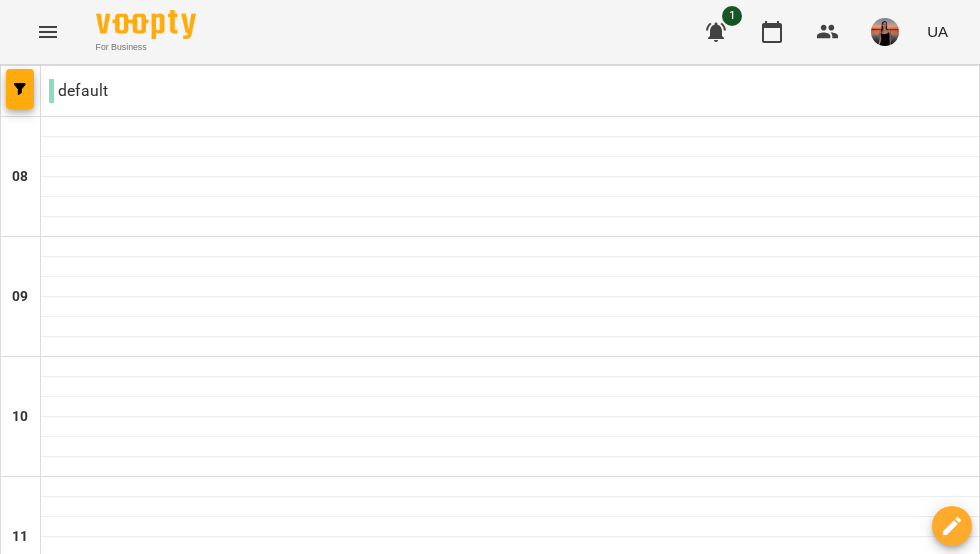 click on "[LAST] [LAST]" at bounding box center (97, 659) 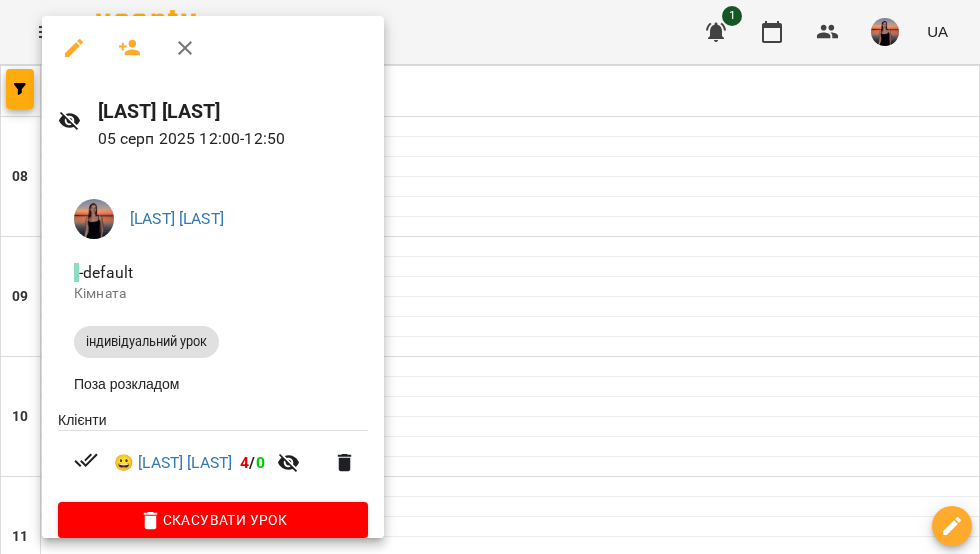 click at bounding box center (490, 277) 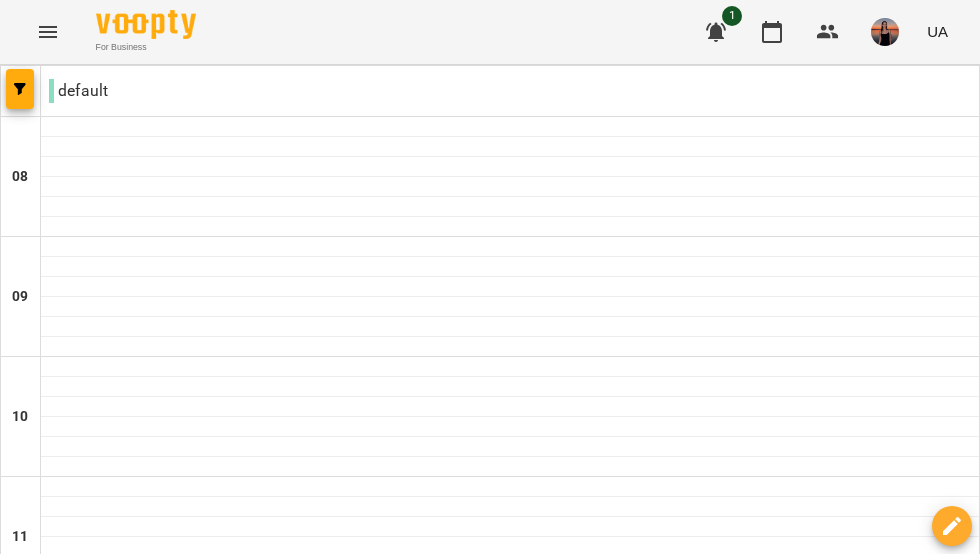 click on "ср" at bounding box center (459, 1823) 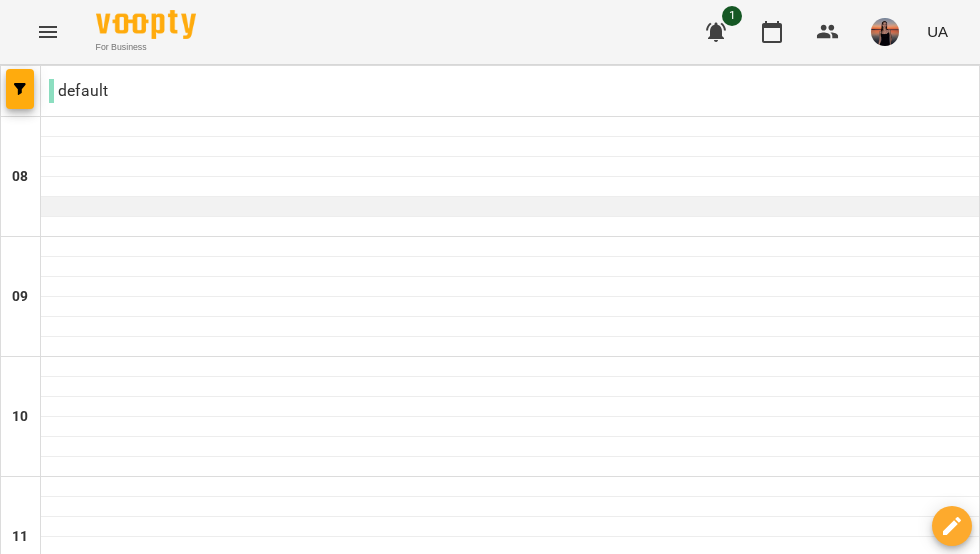 scroll, scrollTop: 400, scrollLeft: 0, axis: vertical 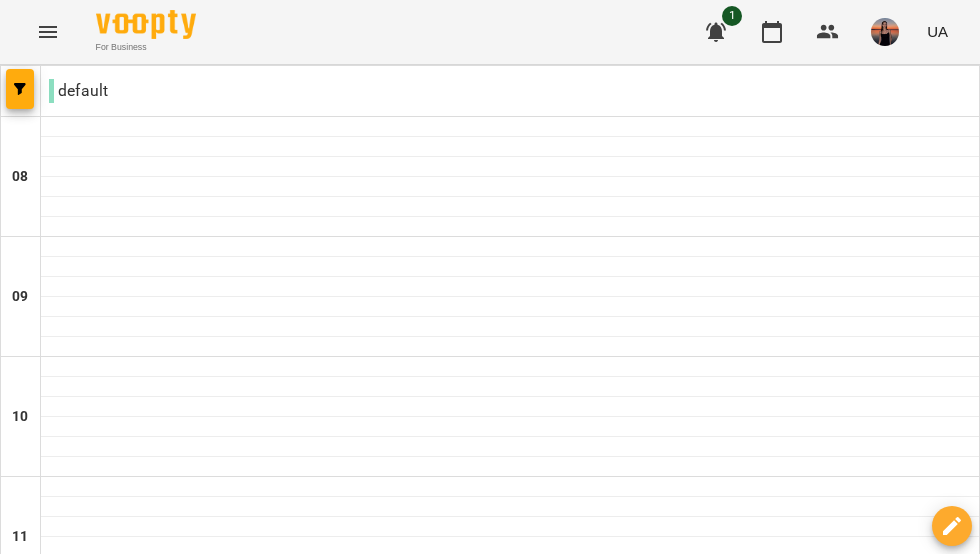 click on "[LAST] [LAST]" at bounding box center (510, 660) 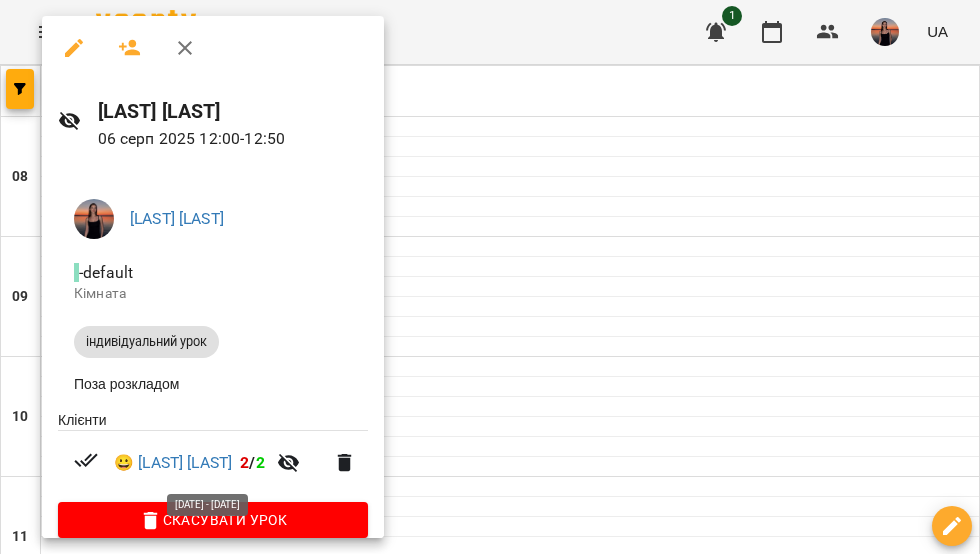 click on "2 / 2" at bounding box center (252, 462) 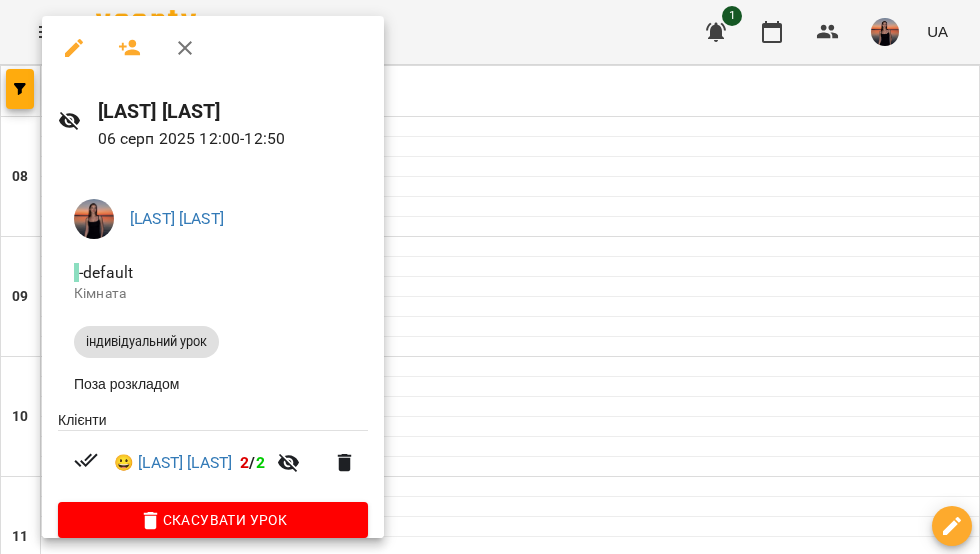 click at bounding box center [490, 277] 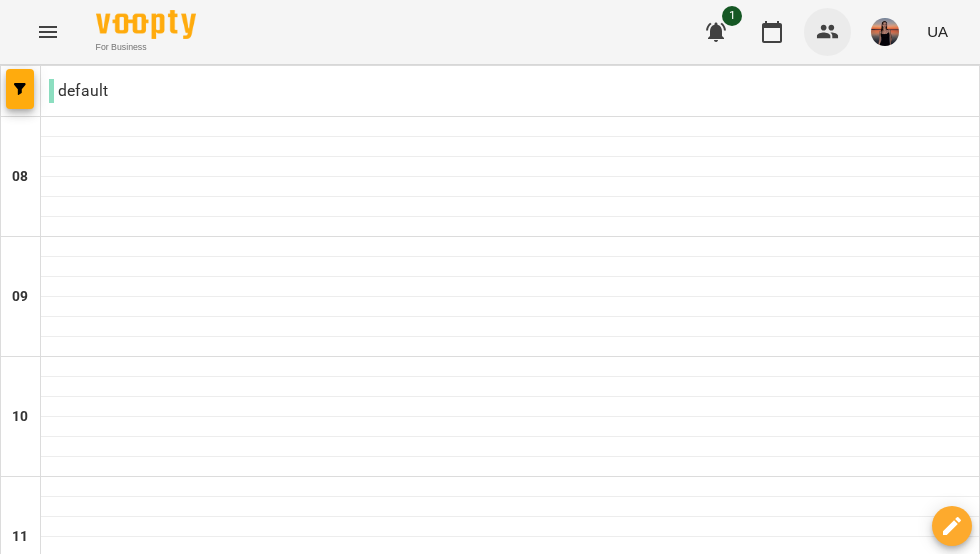 click 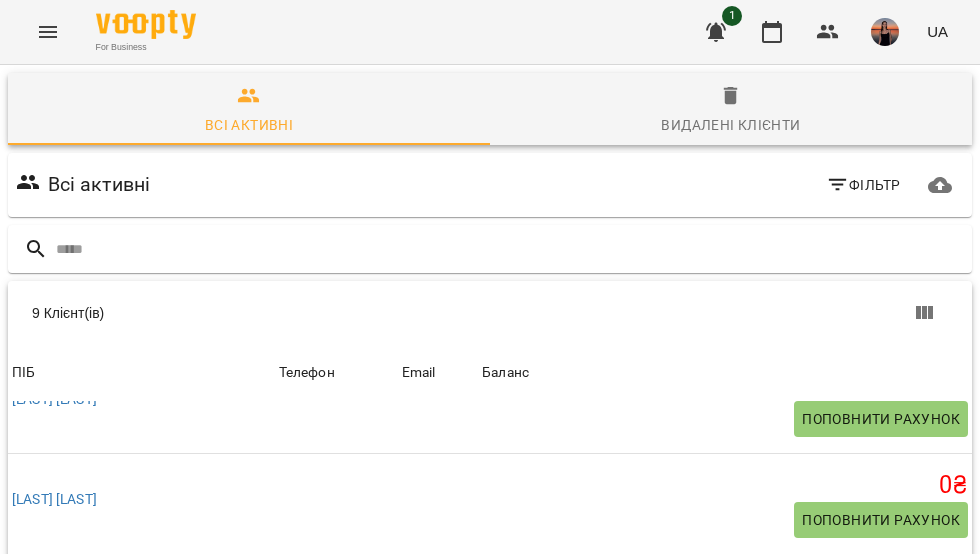 scroll, scrollTop: 0, scrollLeft: 0, axis: both 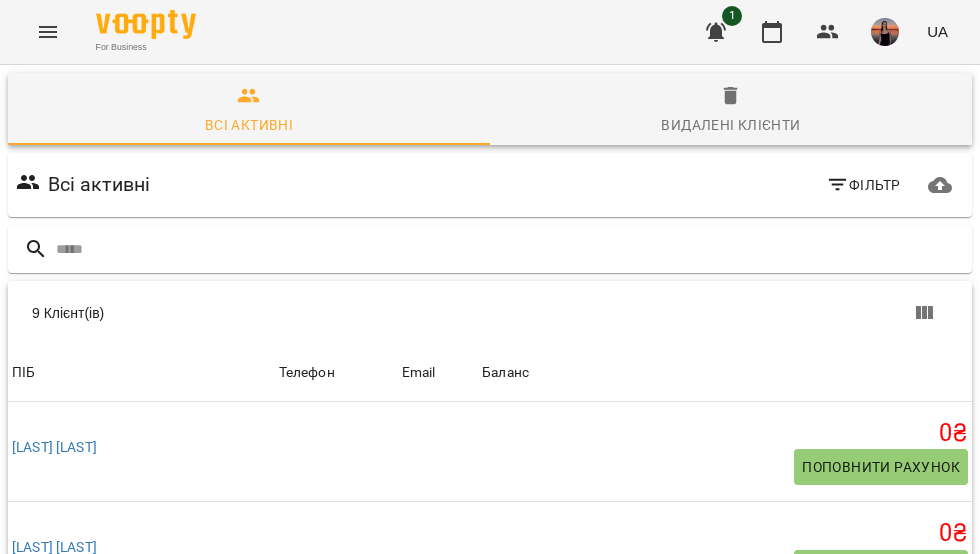 click 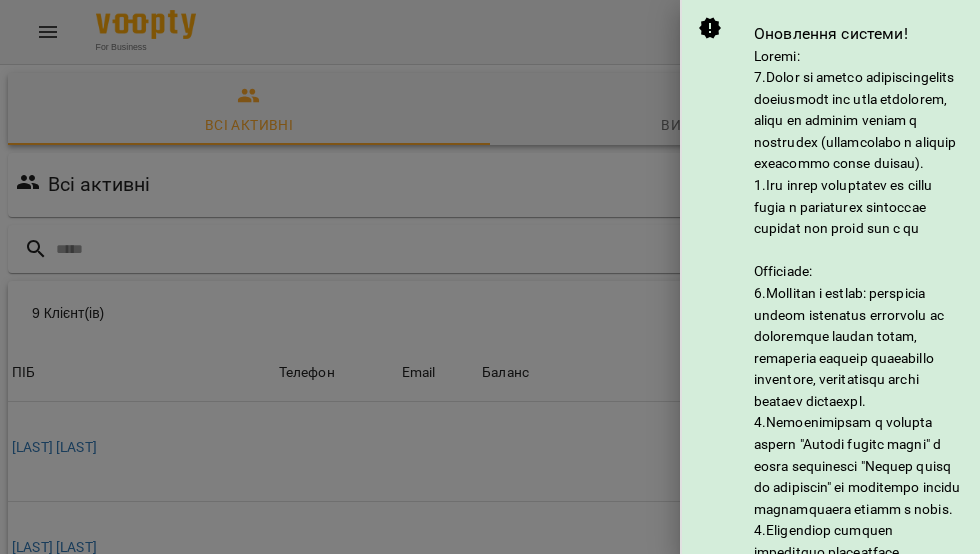 click at bounding box center (490, 277) 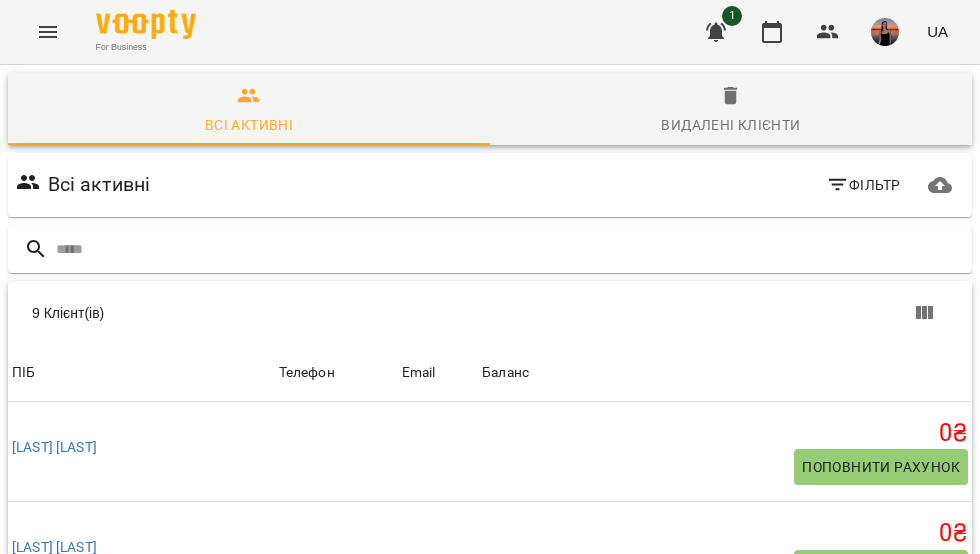 click on "1 UA" at bounding box center [824, 32] 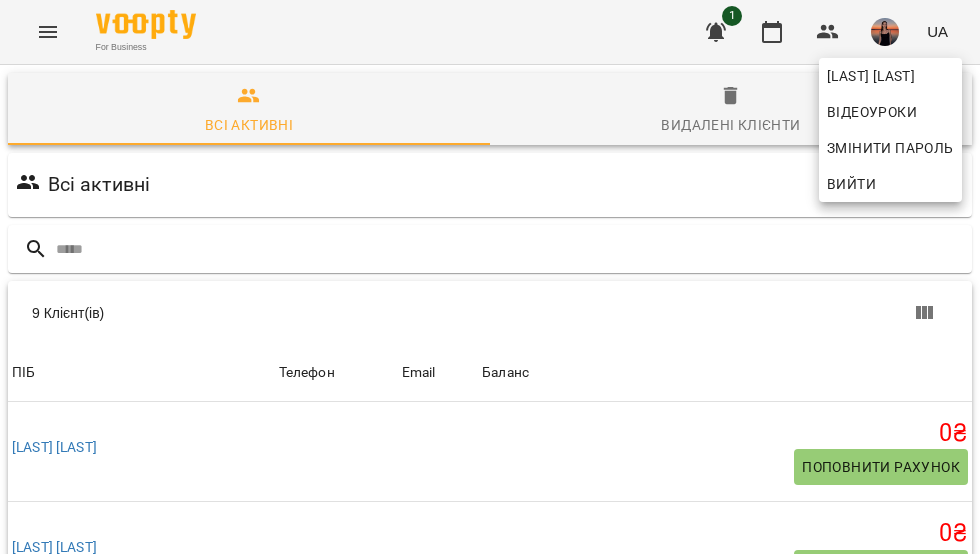 click at bounding box center [490, 277] 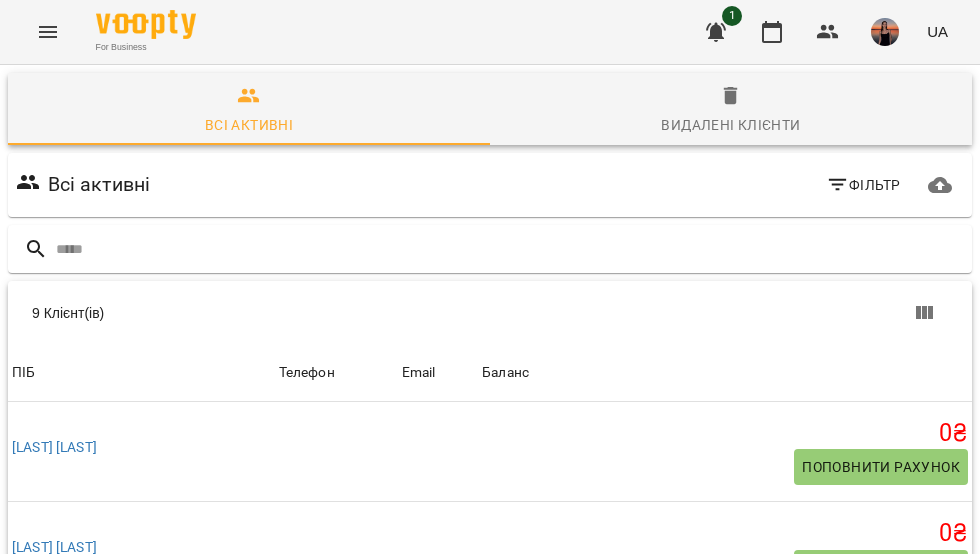 click at bounding box center [48, 32] 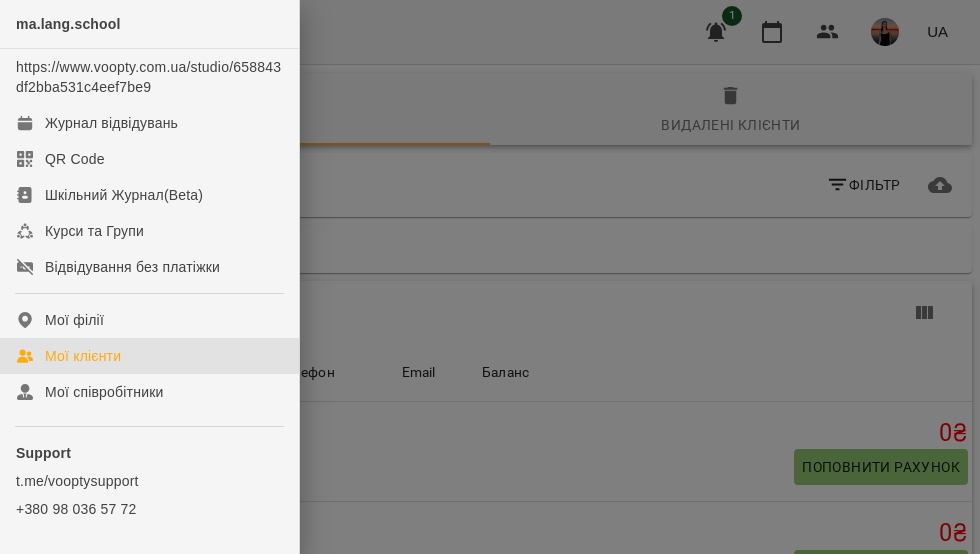 click at bounding box center (490, 277) 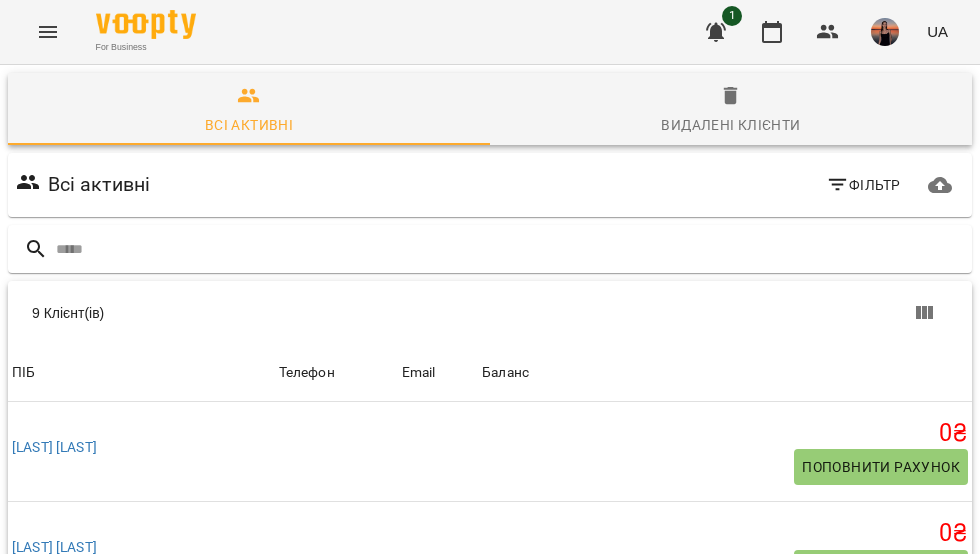 scroll, scrollTop: 177, scrollLeft: 0, axis: vertical 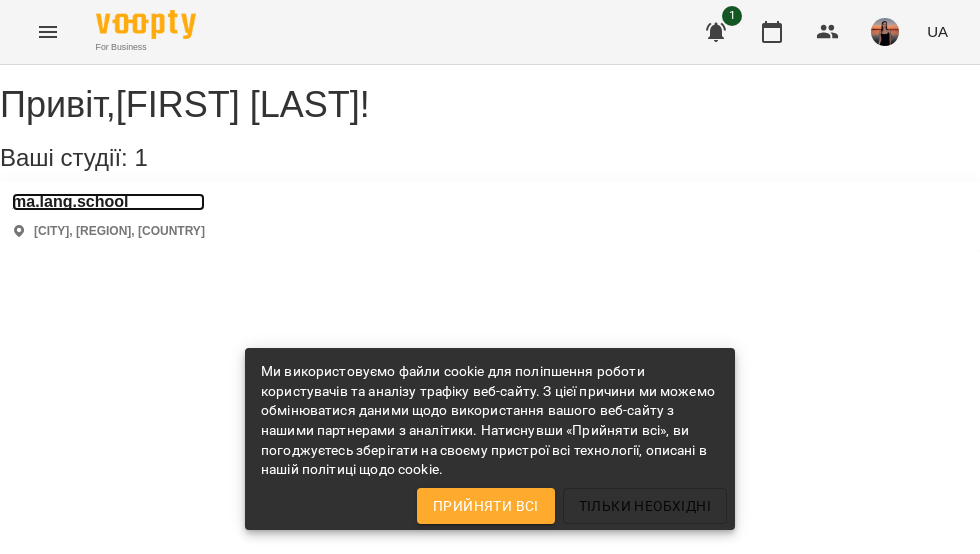 click on "ma.lang.school" at bounding box center [108, 202] 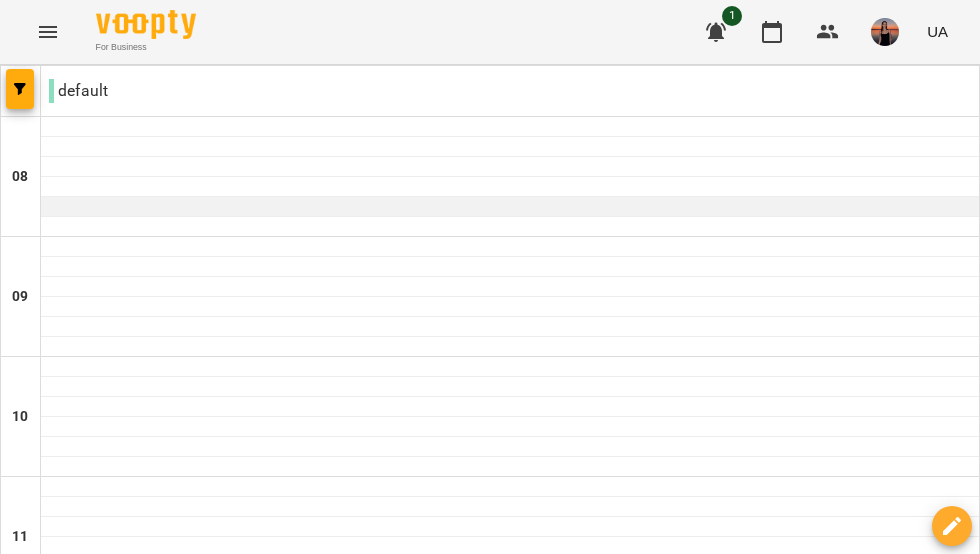 scroll, scrollTop: 506, scrollLeft: 0, axis: vertical 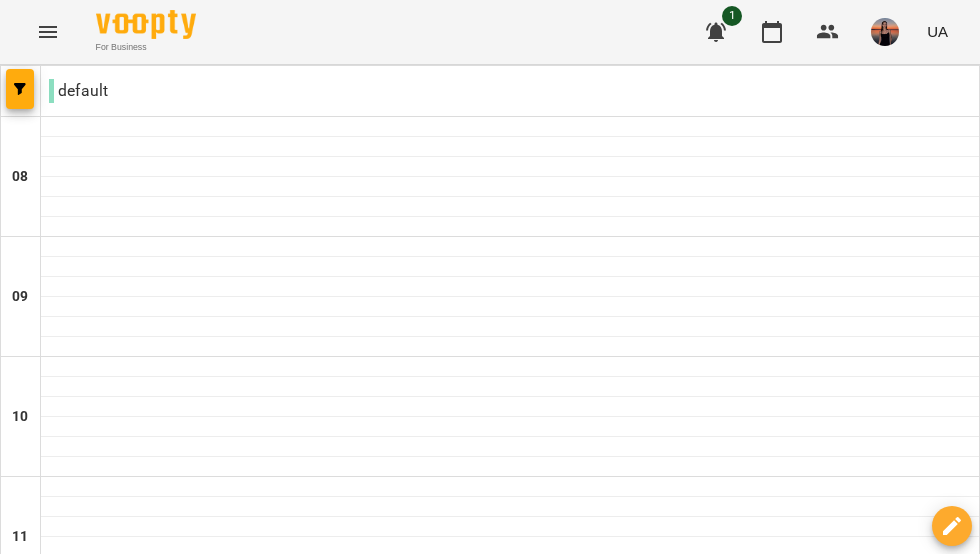 click on "індивідуальний урок" at bounding box center (510, 684) 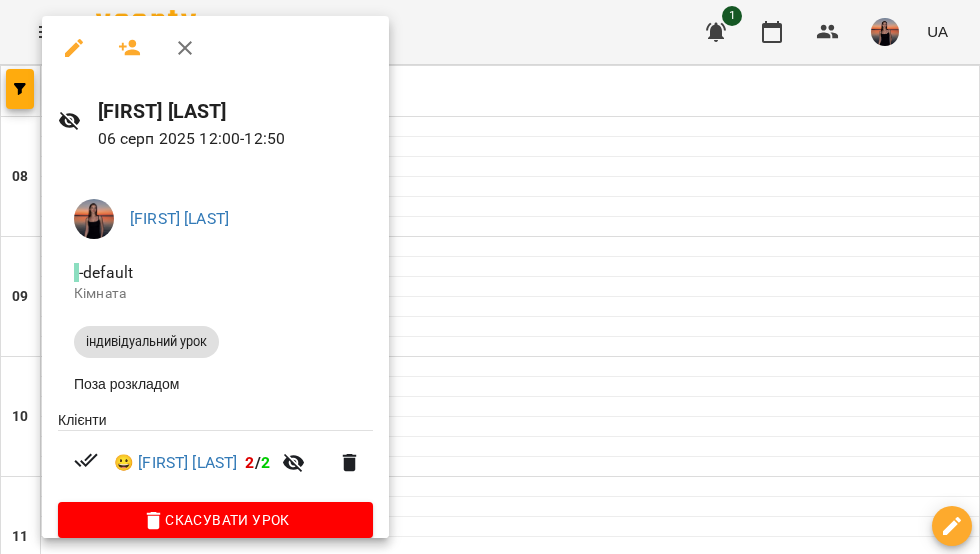 click at bounding box center [490, 277] 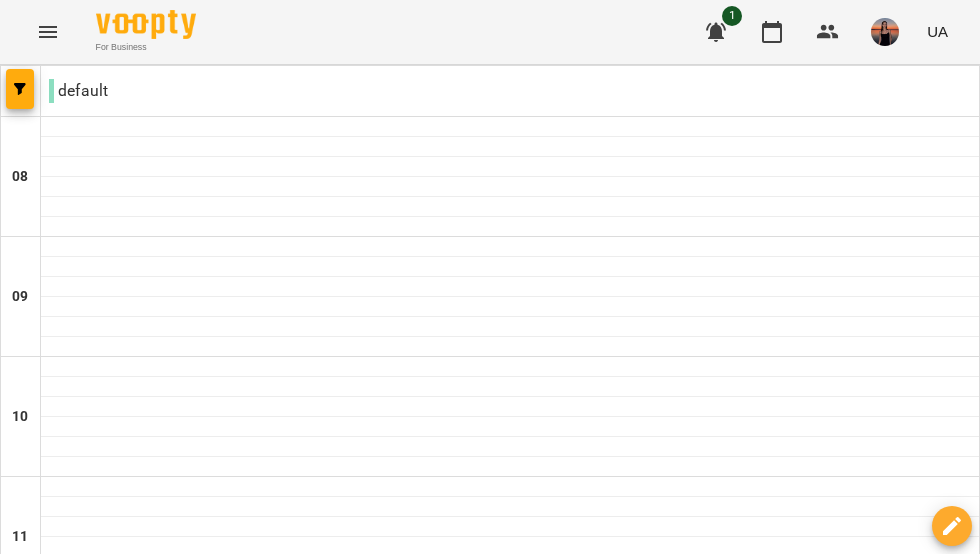 click on "вт" at bounding box center [161, 1823] 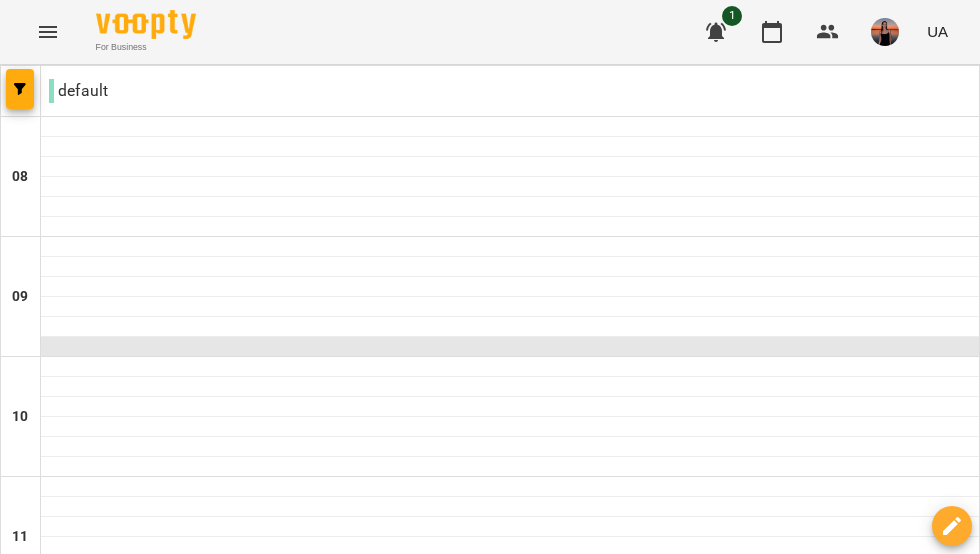scroll, scrollTop: 338, scrollLeft: 0, axis: vertical 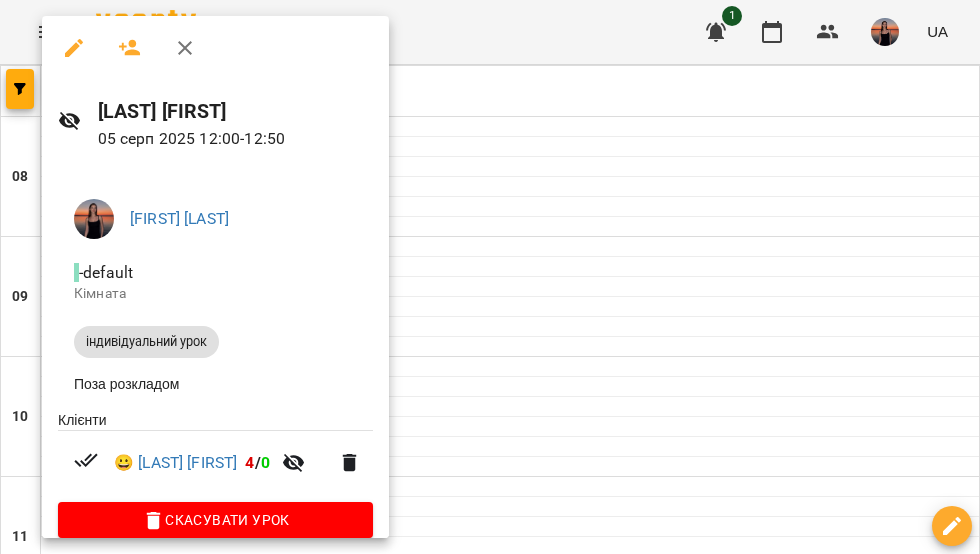 click at bounding box center [490, 277] 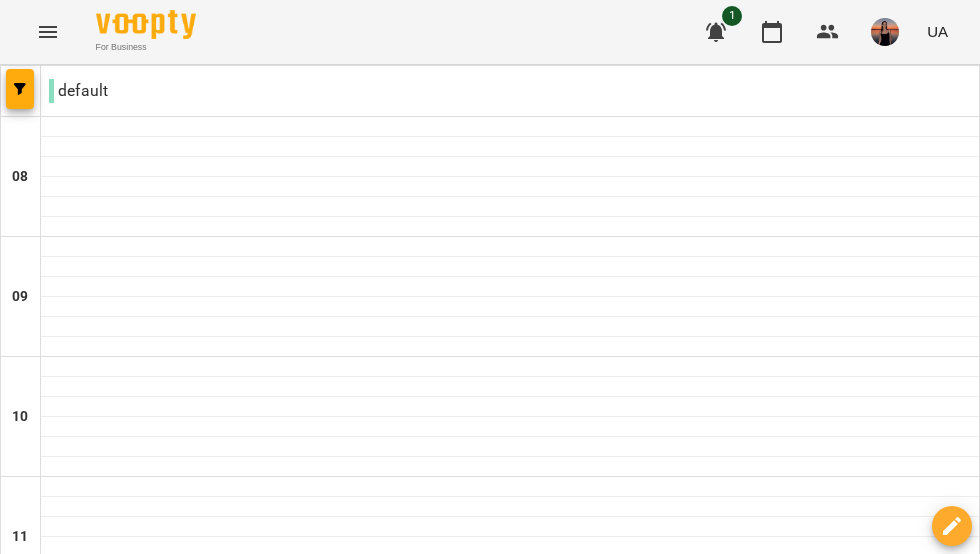 click on "пн" at bounding box center (41, 1823) 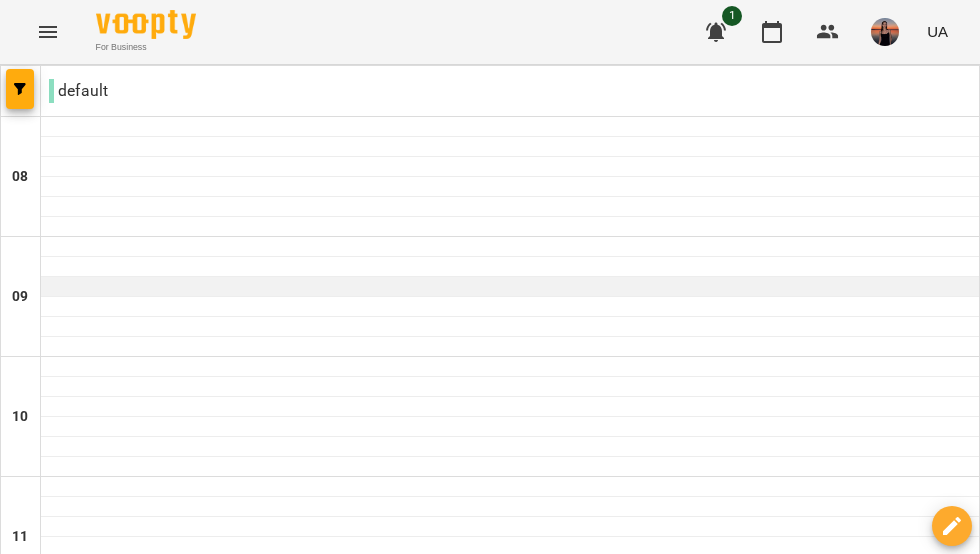 scroll, scrollTop: 292, scrollLeft: 0, axis: vertical 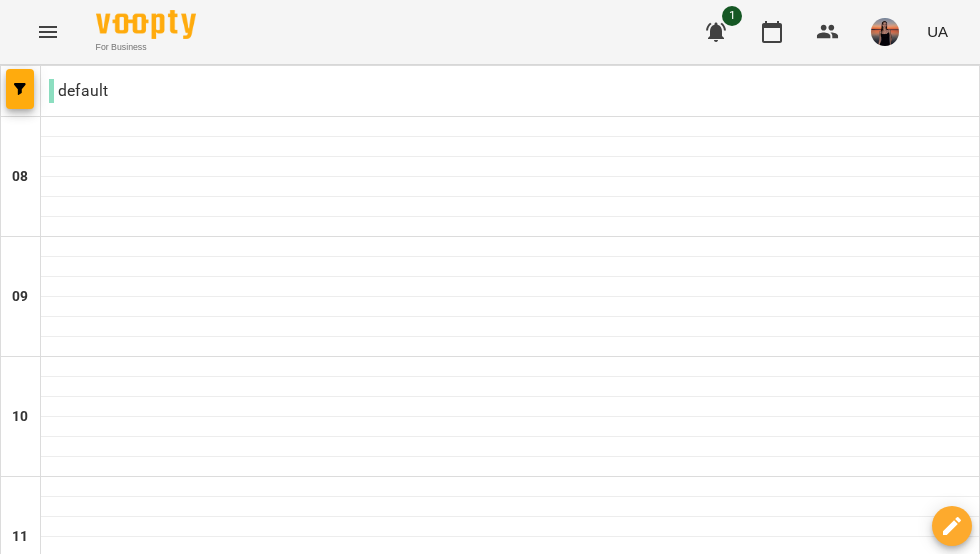 click at bounding box center (390, 1888) 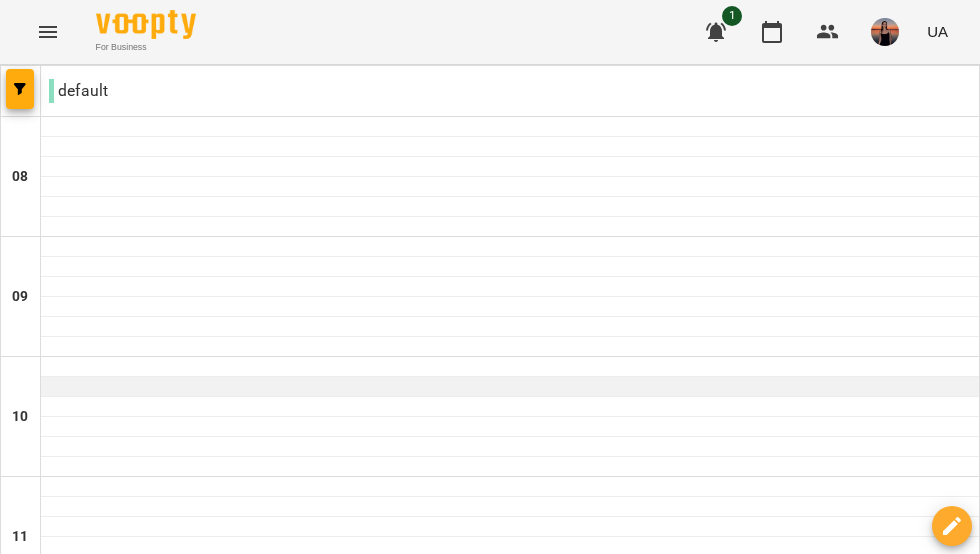 scroll, scrollTop: 446, scrollLeft: 0, axis: vertical 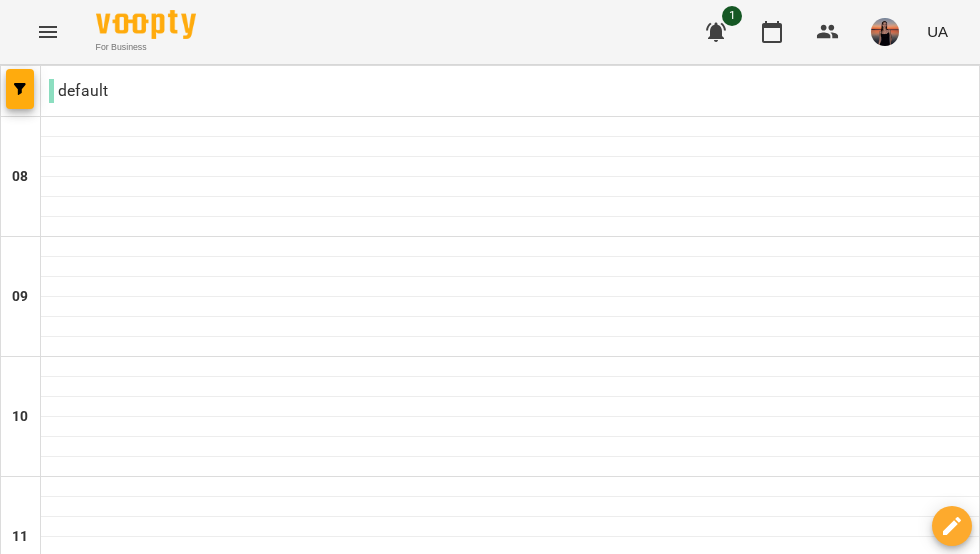 click at bounding box center (390, 1888) 